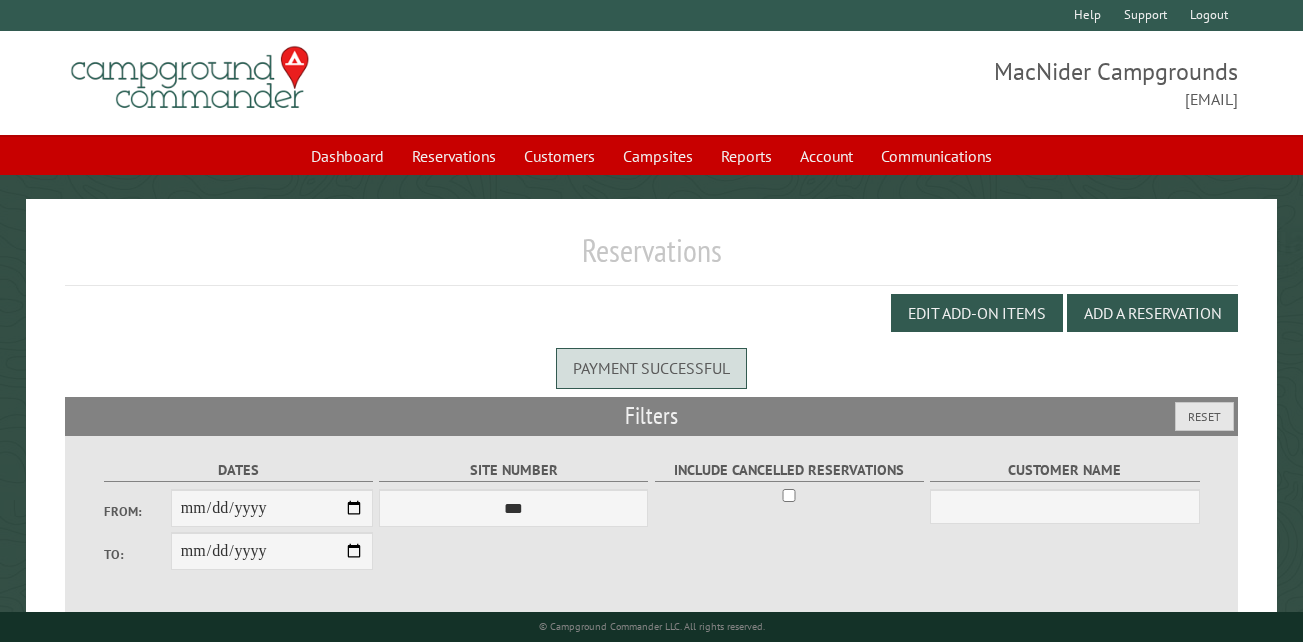 scroll, scrollTop: 0, scrollLeft: 0, axis: both 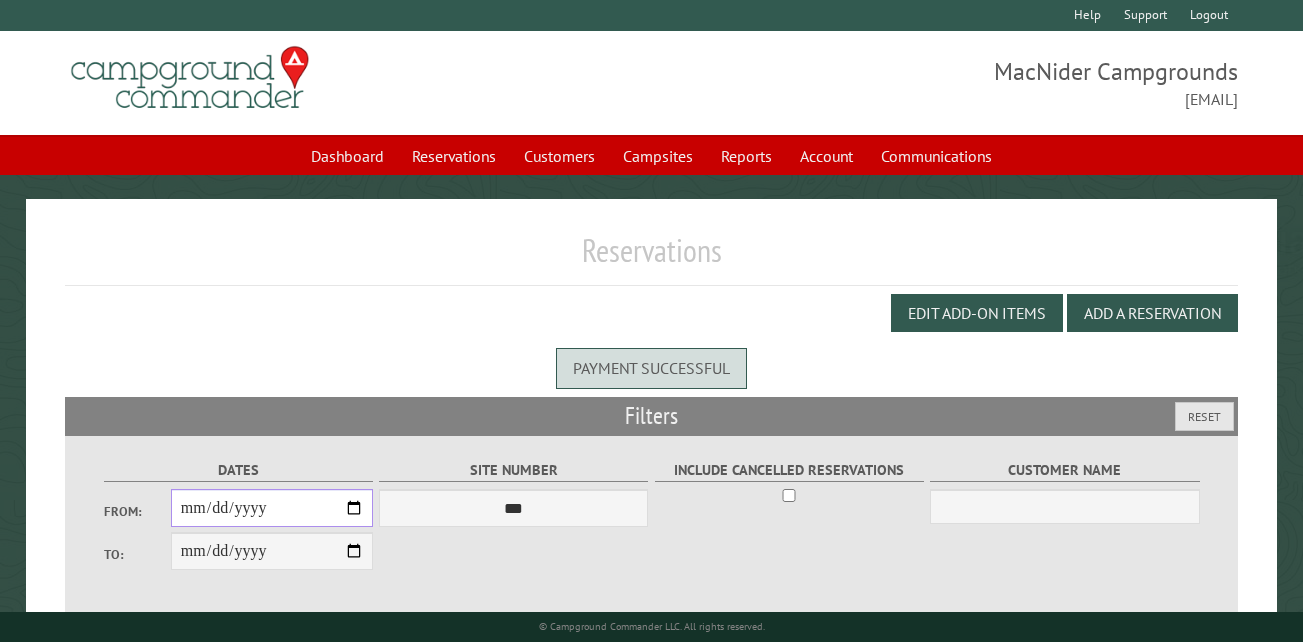click on "From:" at bounding box center [272, 508] 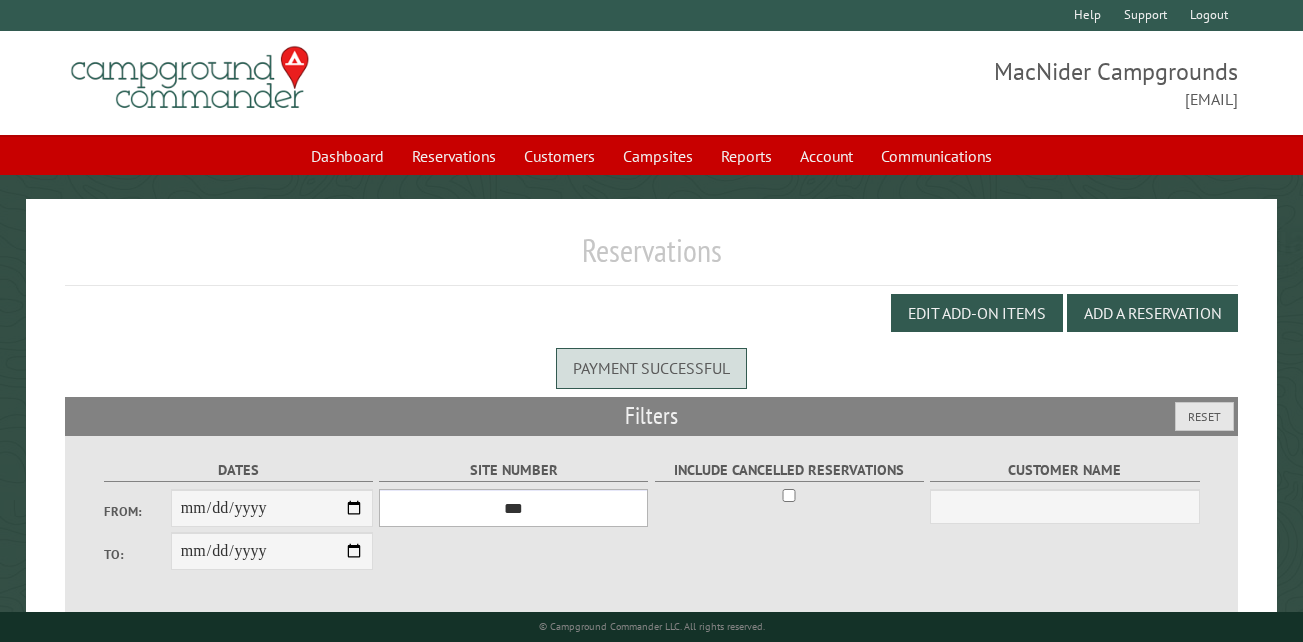 click on "*** ** ** ** ** ** ** ** ** ** *** *** *** *** ** ** ** ** ** ** ** ** ** *** *** ** ** ** ** ** ** ********* ** ** ** ** ** ** ** ** ** *** *** *** *** *** *** ** ** ** ** ** ** ** ** ** *** *** *** *** *** *** ** ** ** ** ** ** ** ** ** ** ** ** ** ** ** ** ** ** ** ** ** ** ** ** *** *** *** *** *** ***" at bounding box center [513, 508] 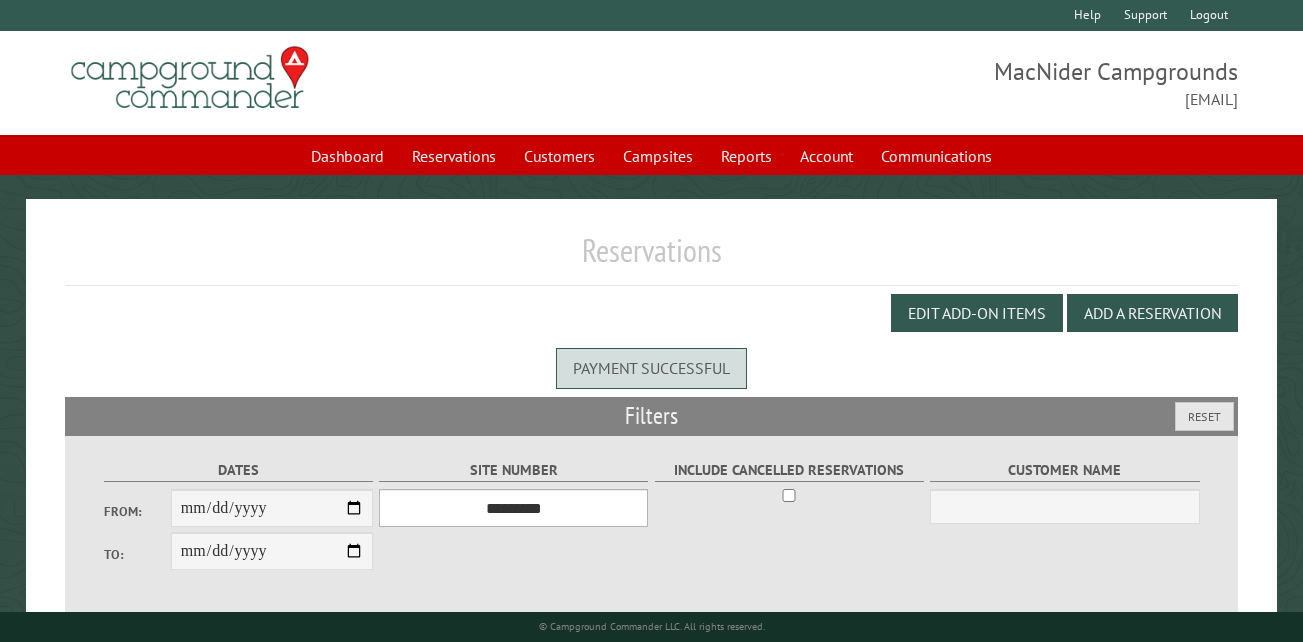 click on "*** ** ** ** ** ** ** ** ** ** *** *** *** *** ** ** ** ** ** ** ** ** ** *** *** ** ** ** ** ** ** ********* ** ** ** ** ** ** ** ** ** *** *** *** *** *** *** ** ** ** ** ** ** ** ** ** *** *** *** *** *** *** ** ** ** ** ** ** ** ** ** ** ** ** ** ** ** ** ** ** ** ** ** ** ** ** *** *** *** *** *** ***" at bounding box center (513, 508) 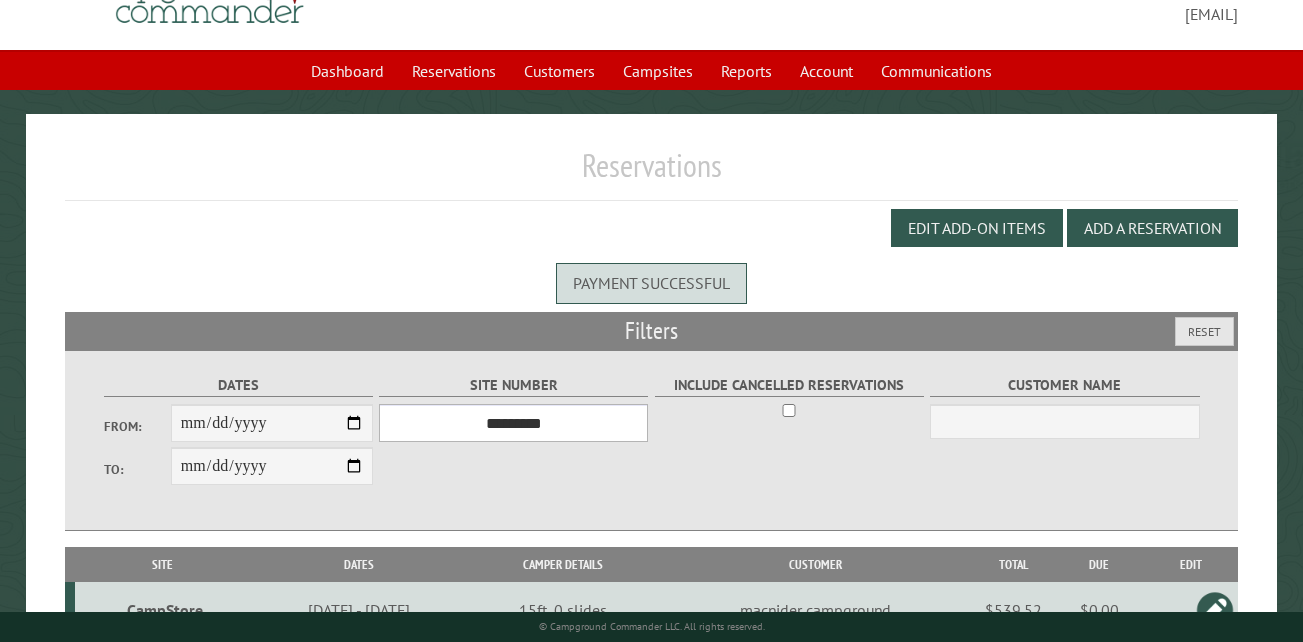 scroll, scrollTop: 189, scrollLeft: 0, axis: vertical 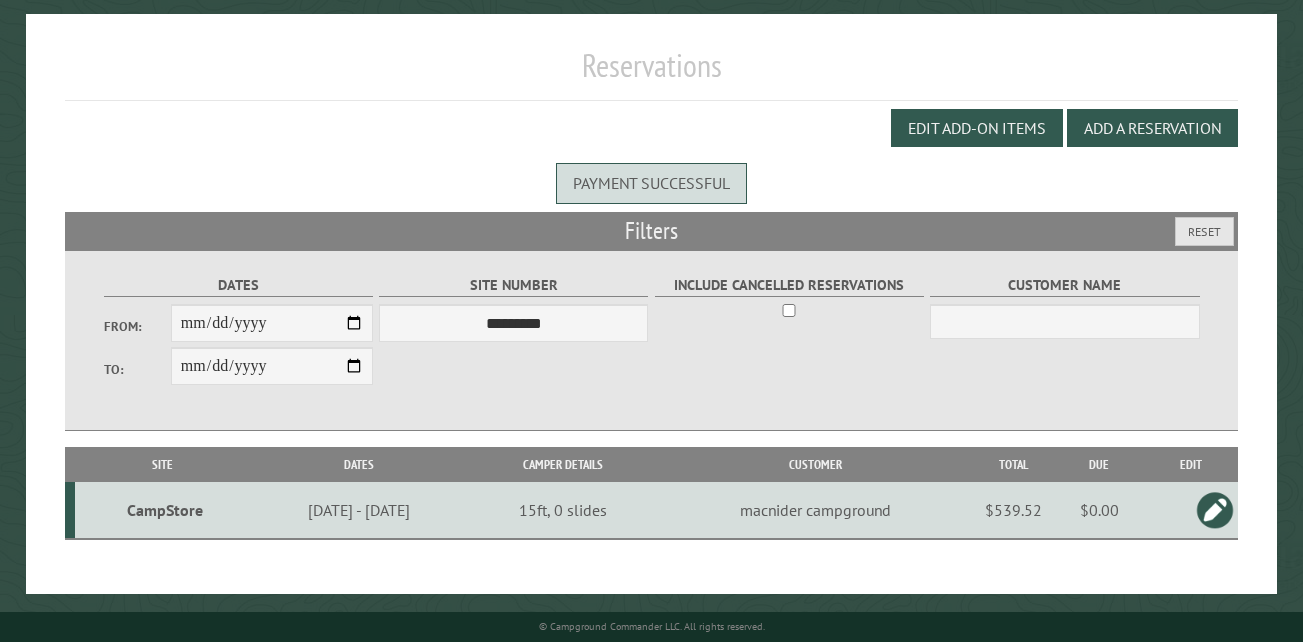 click on "CampStore" at bounding box center (165, 510) 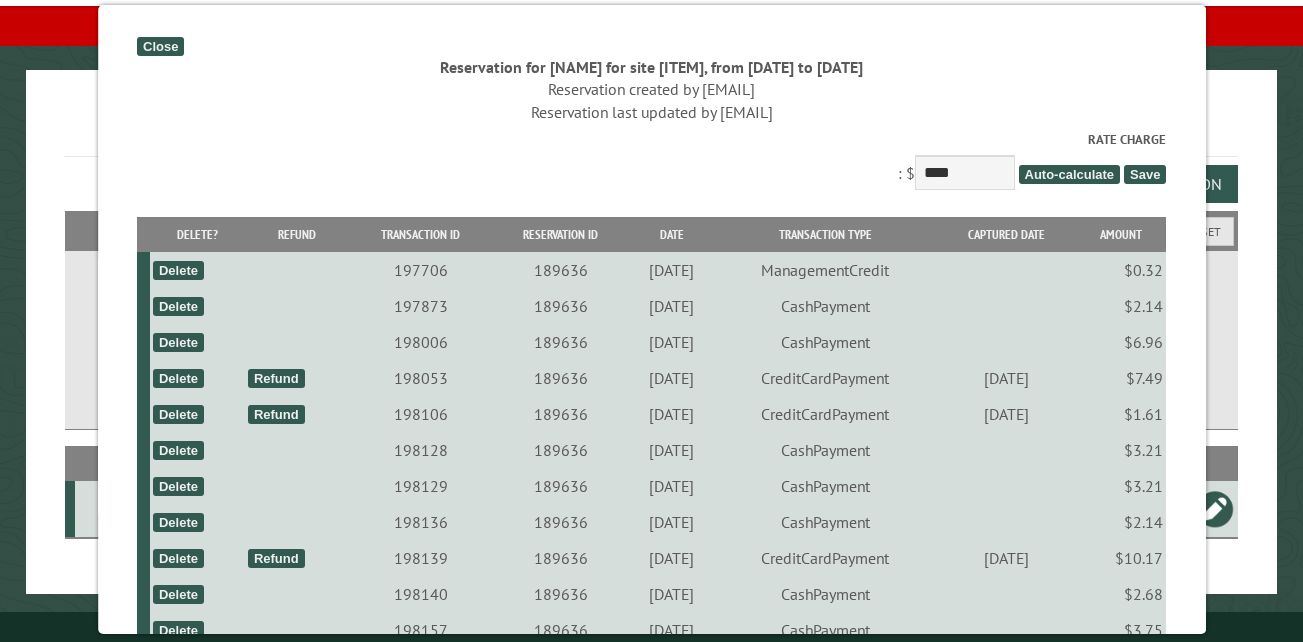 scroll, scrollTop: 133, scrollLeft: 0, axis: vertical 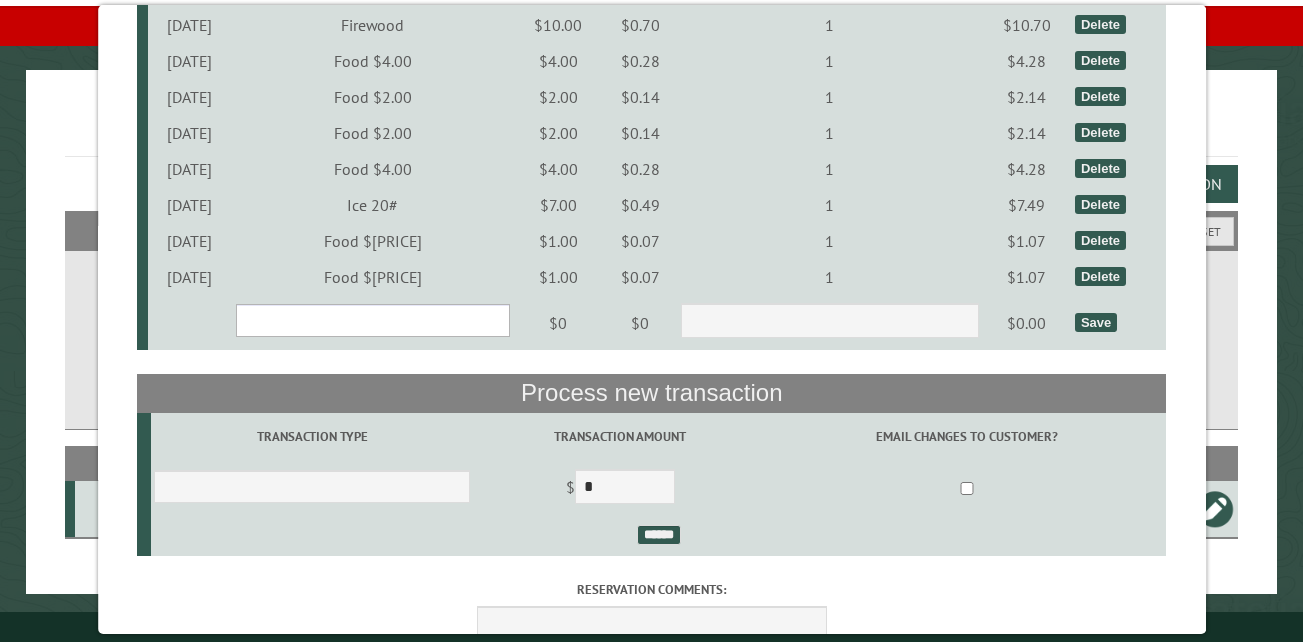click on "**********" at bounding box center [372, 320] 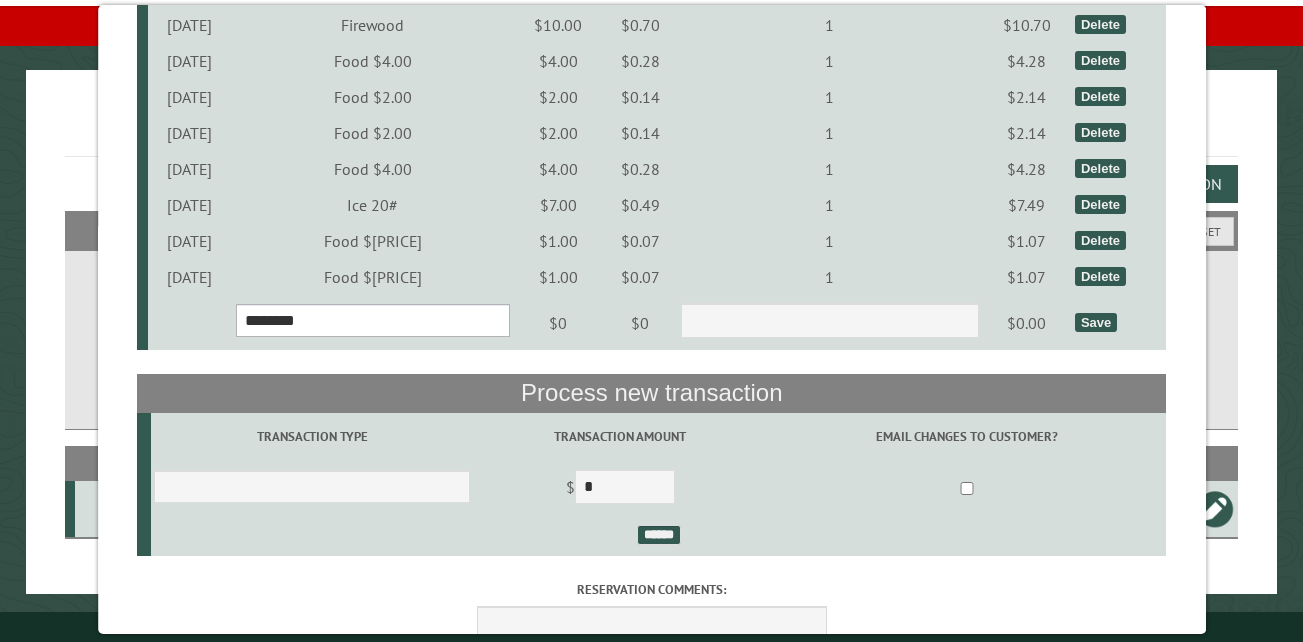 click on "**********" at bounding box center [372, 320] 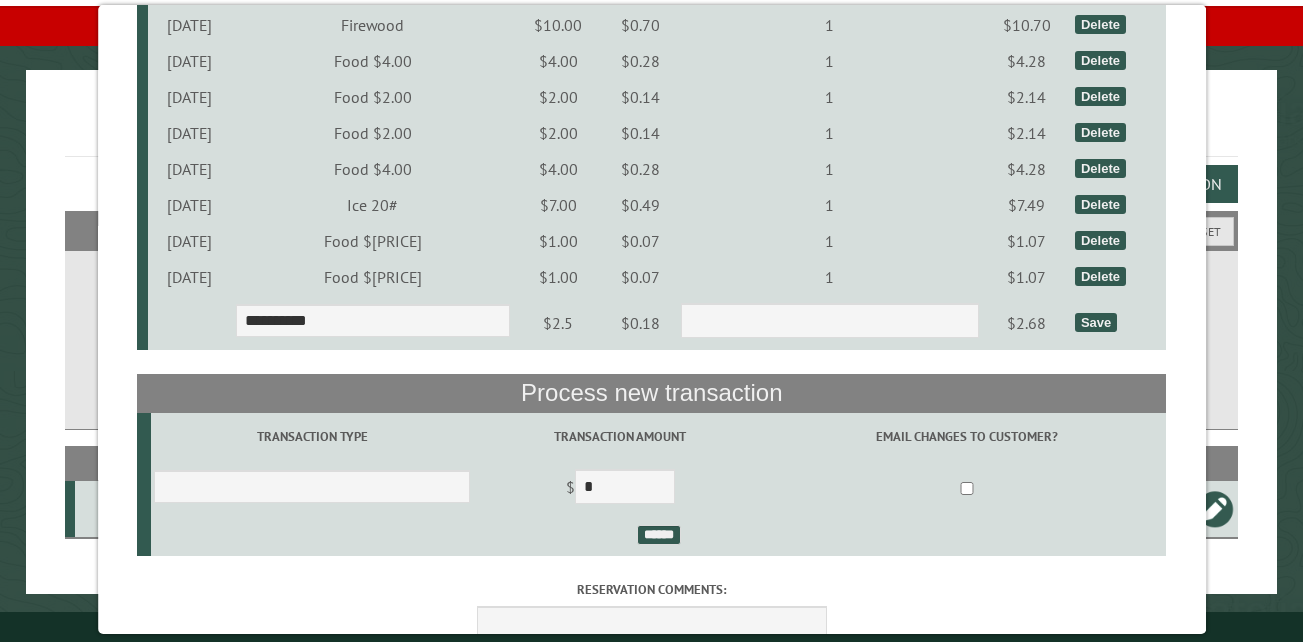 click on "Save" at bounding box center (1096, 322) 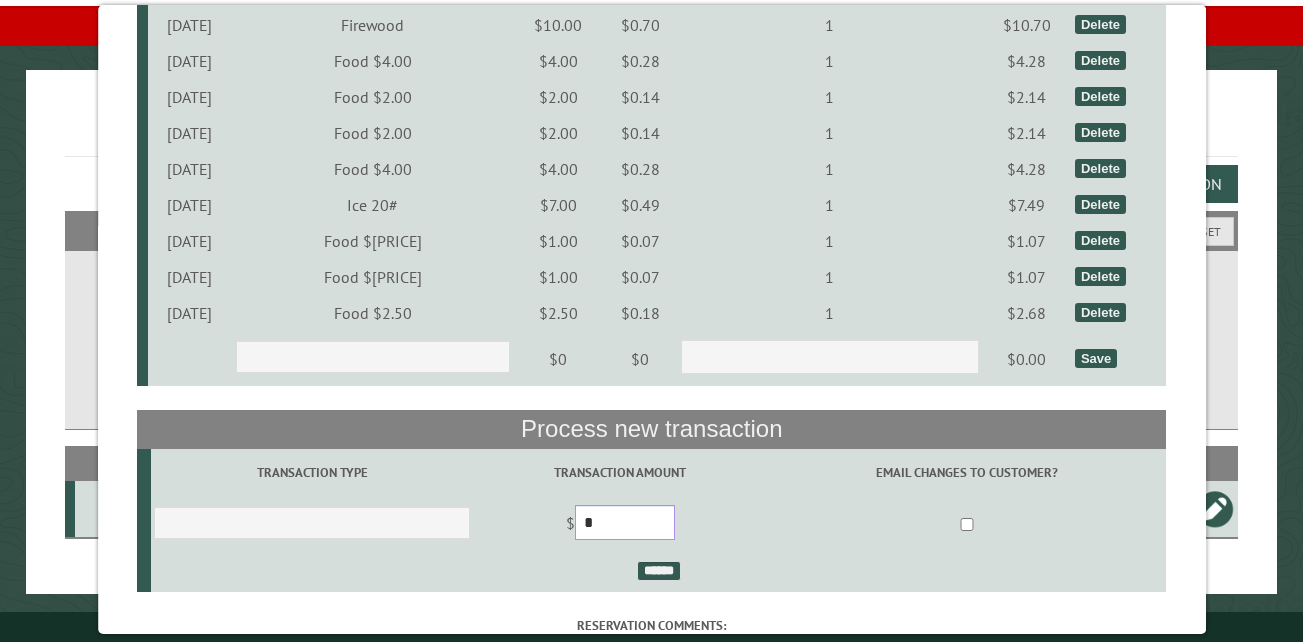 click on "*" at bounding box center (625, 522) 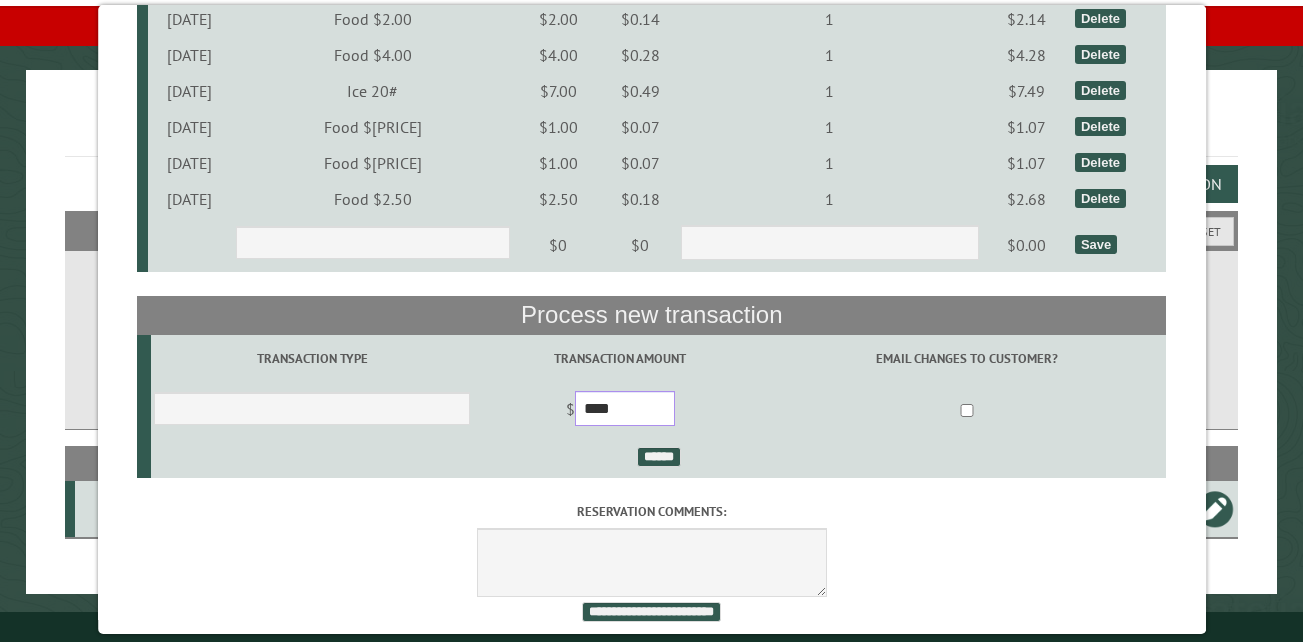 scroll, scrollTop: 7558, scrollLeft: 0, axis: vertical 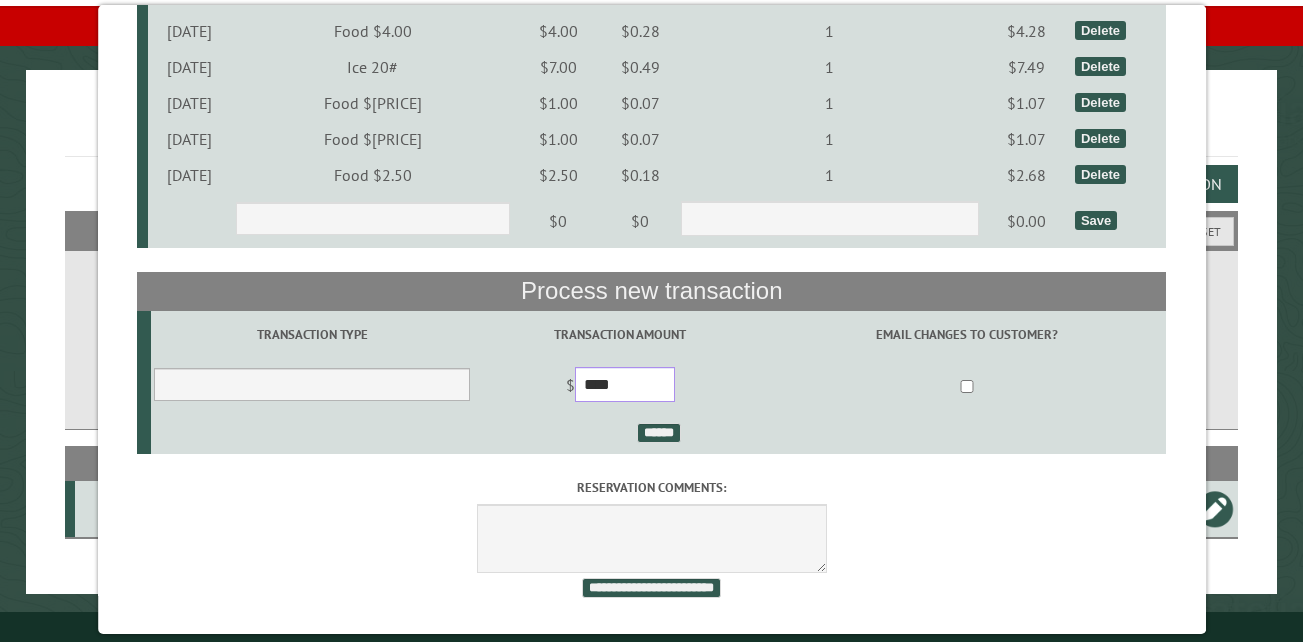 type on "****" 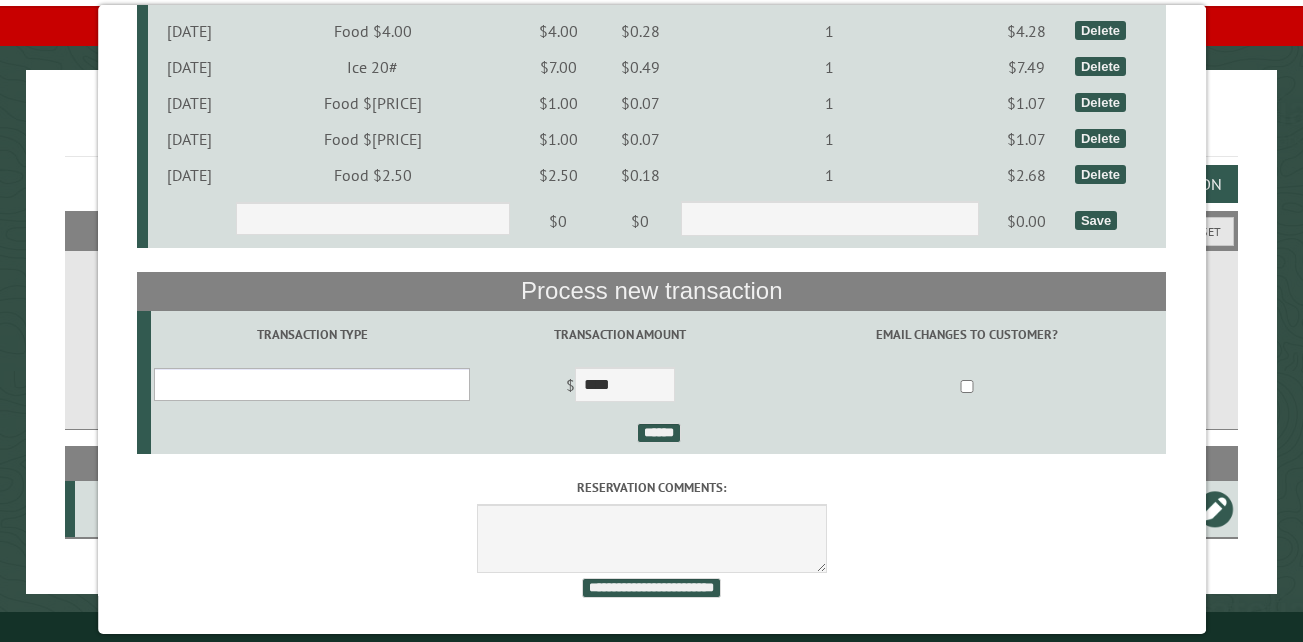click on "**********" at bounding box center (312, 384) 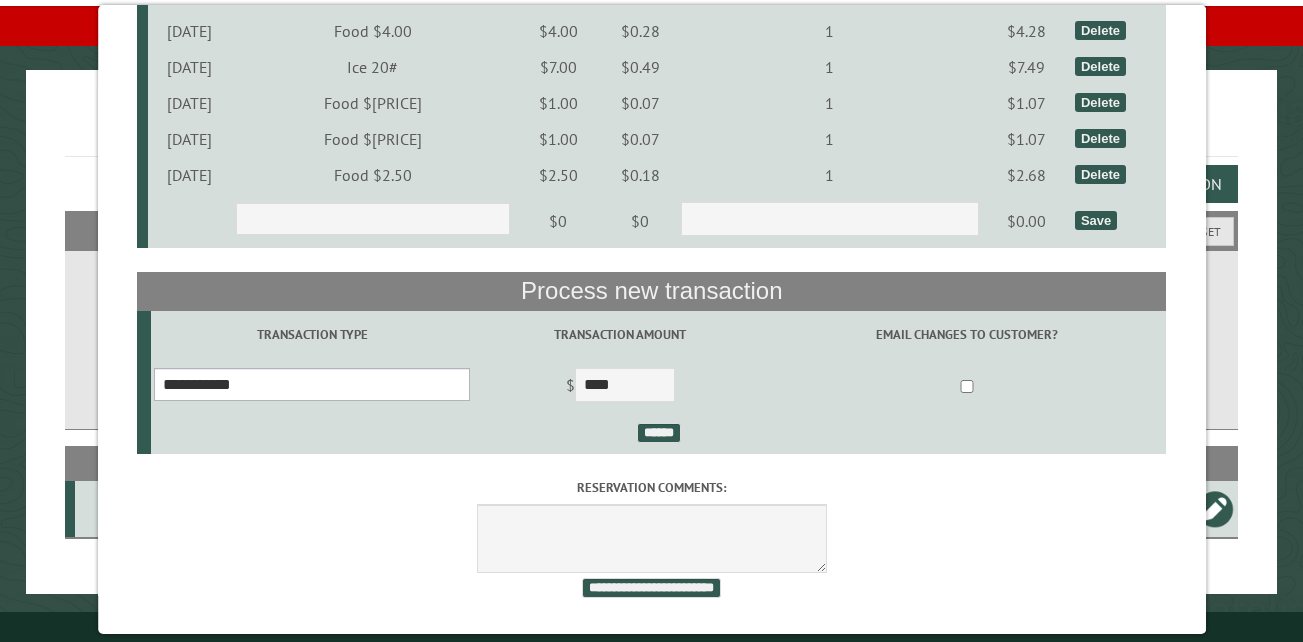 click on "**********" at bounding box center [312, 384] 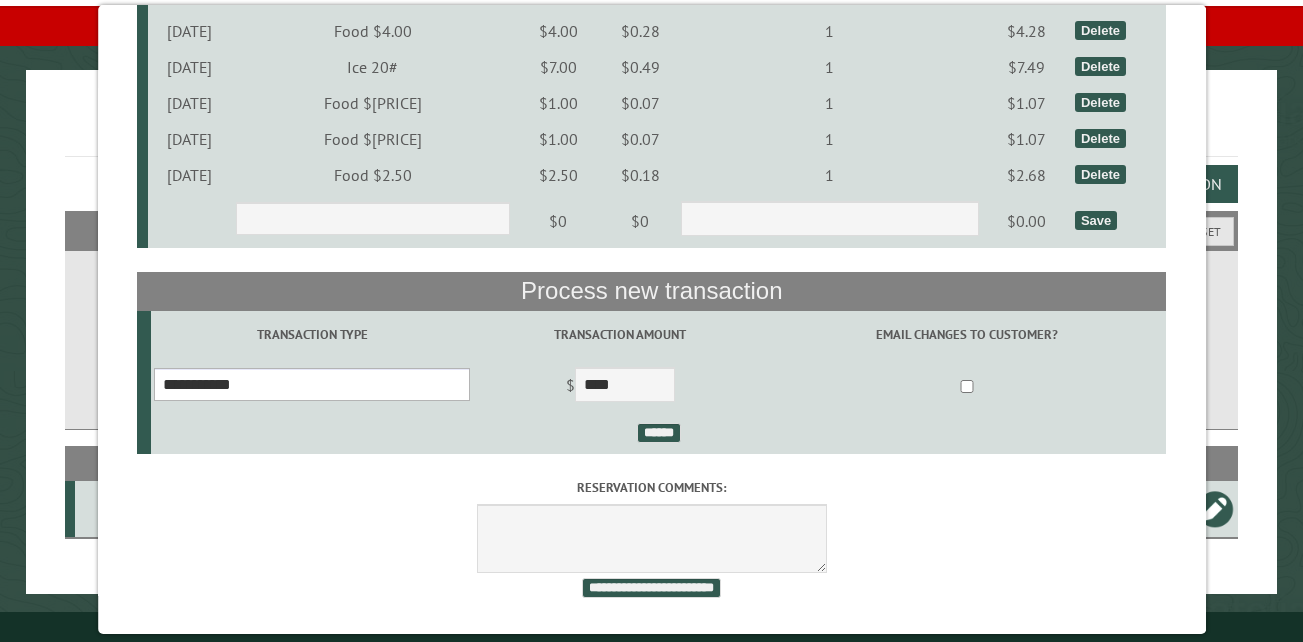 select on "*" 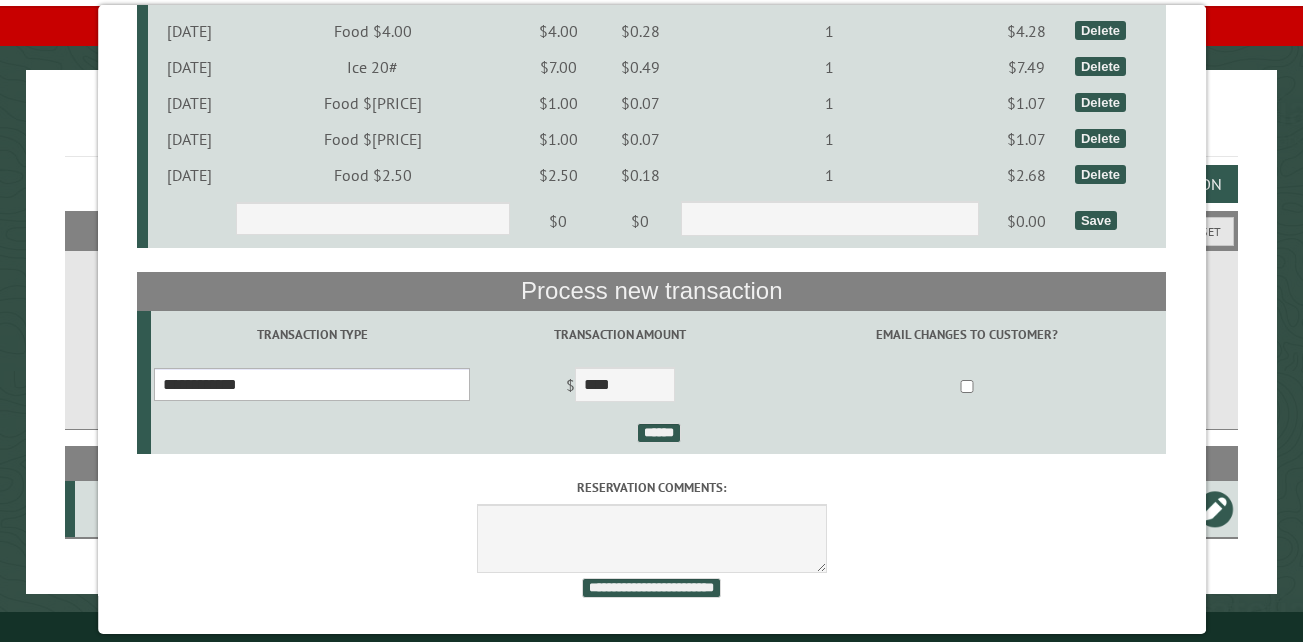 click on "**********" at bounding box center (312, 384) 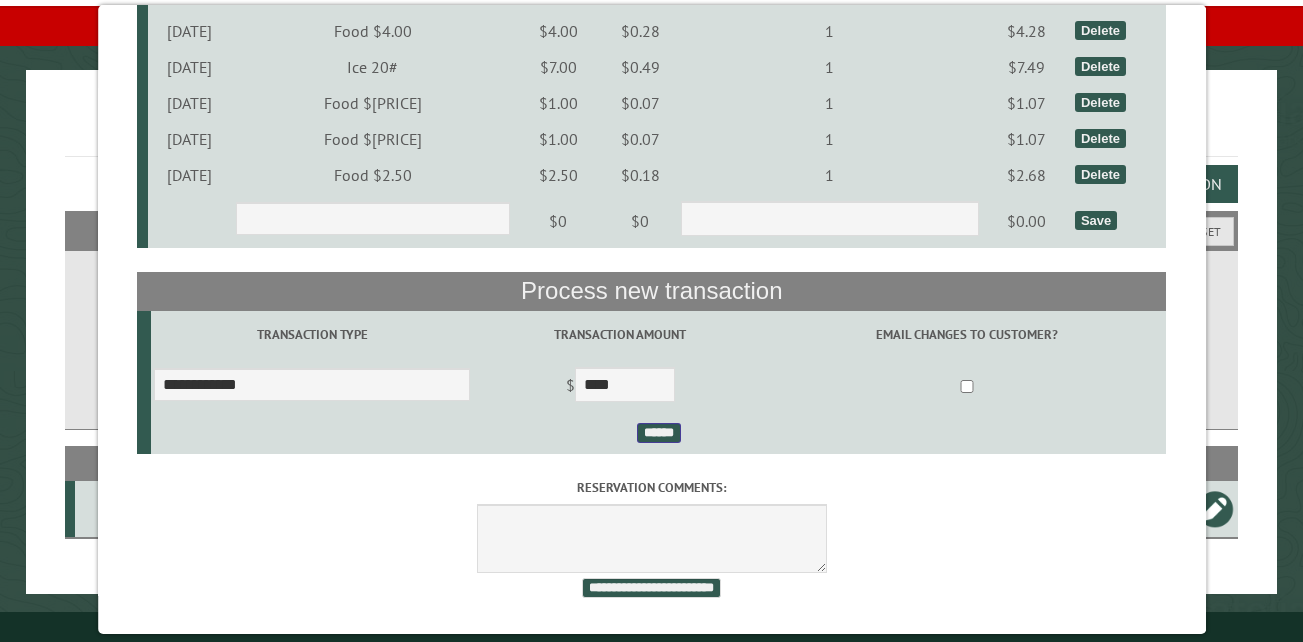 click on "******" at bounding box center [658, 433] 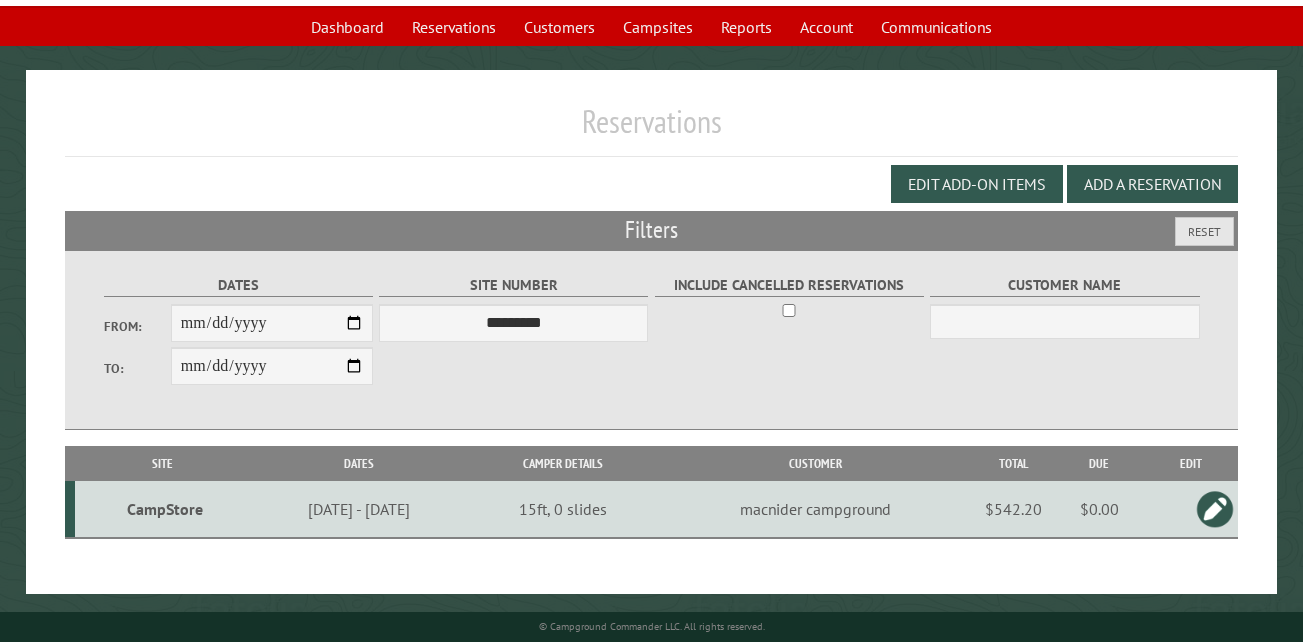 click on "CampStore" at bounding box center (165, 509) 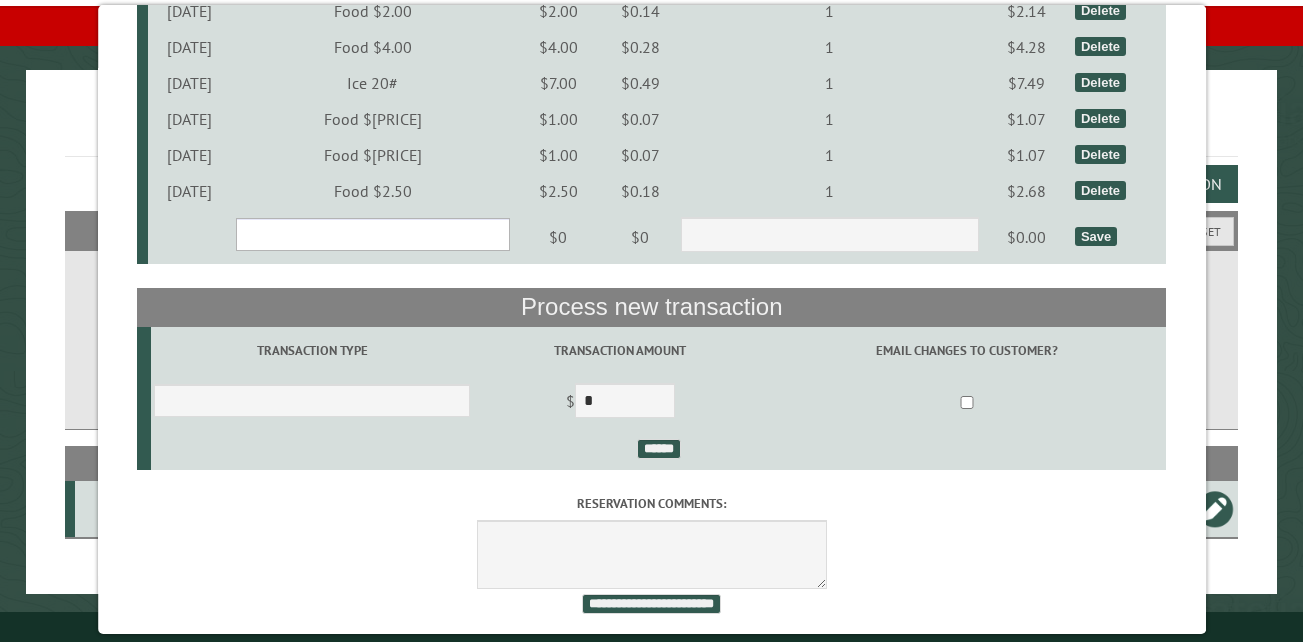 click on "**********" at bounding box center [372, 234] 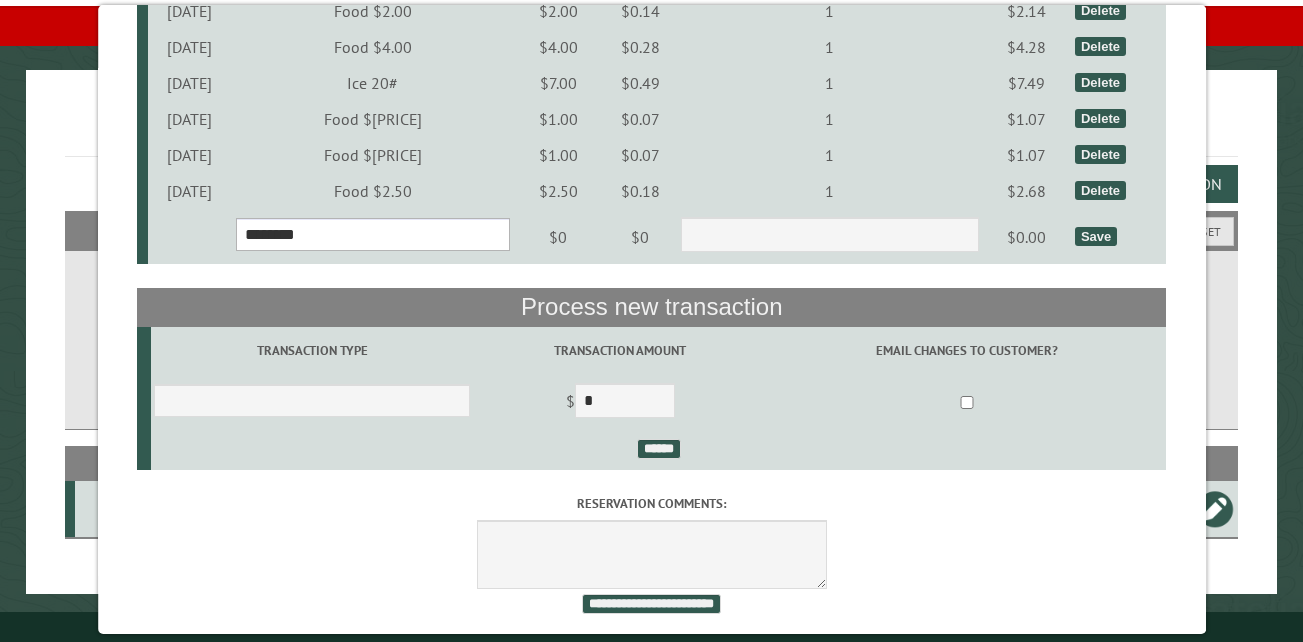 click on "**********" at bounding box center (372, 234) 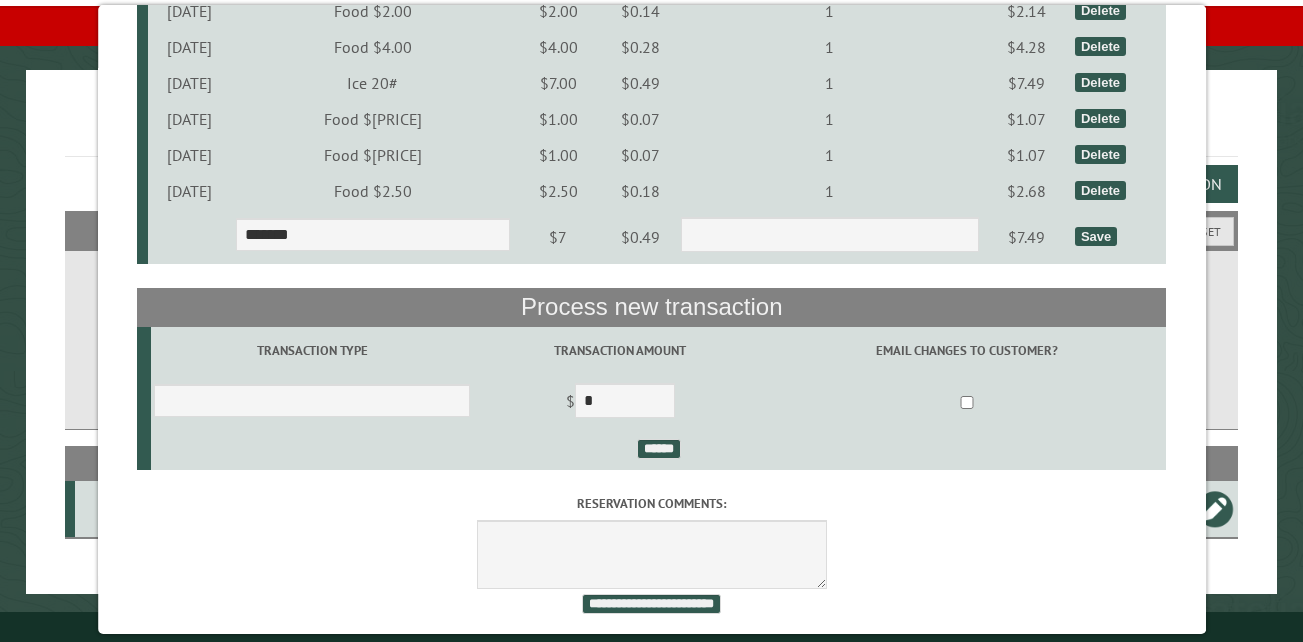click on "Save" at bounding box center (1096, 236) 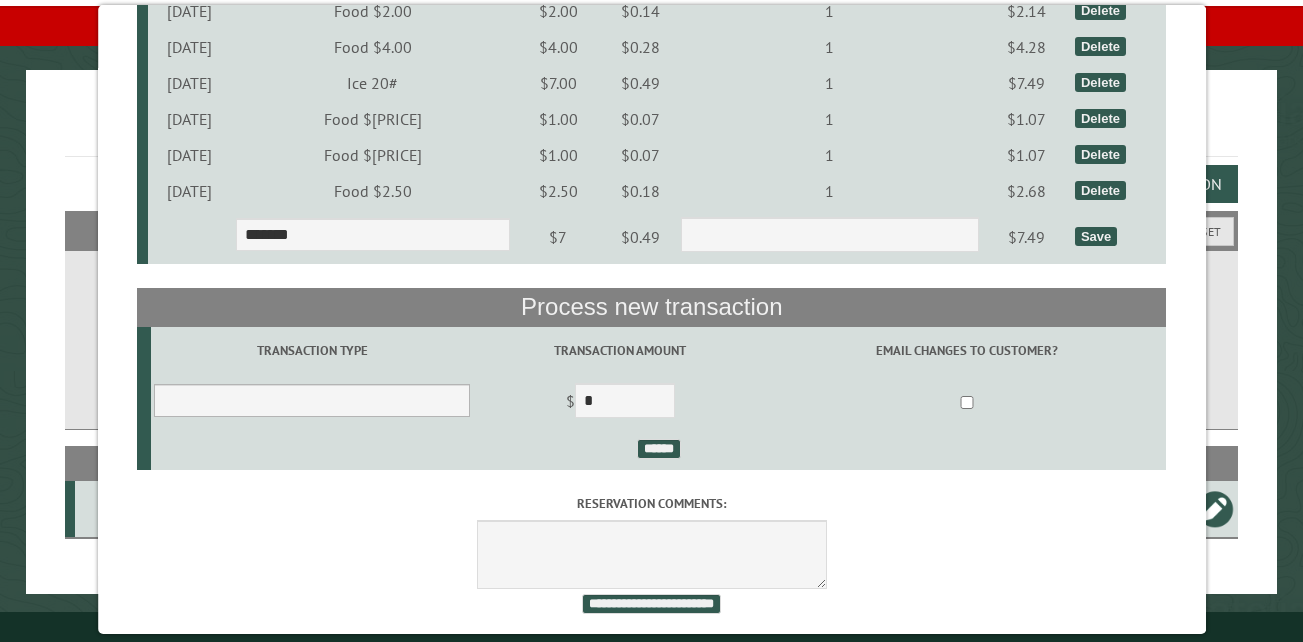 select on "*" 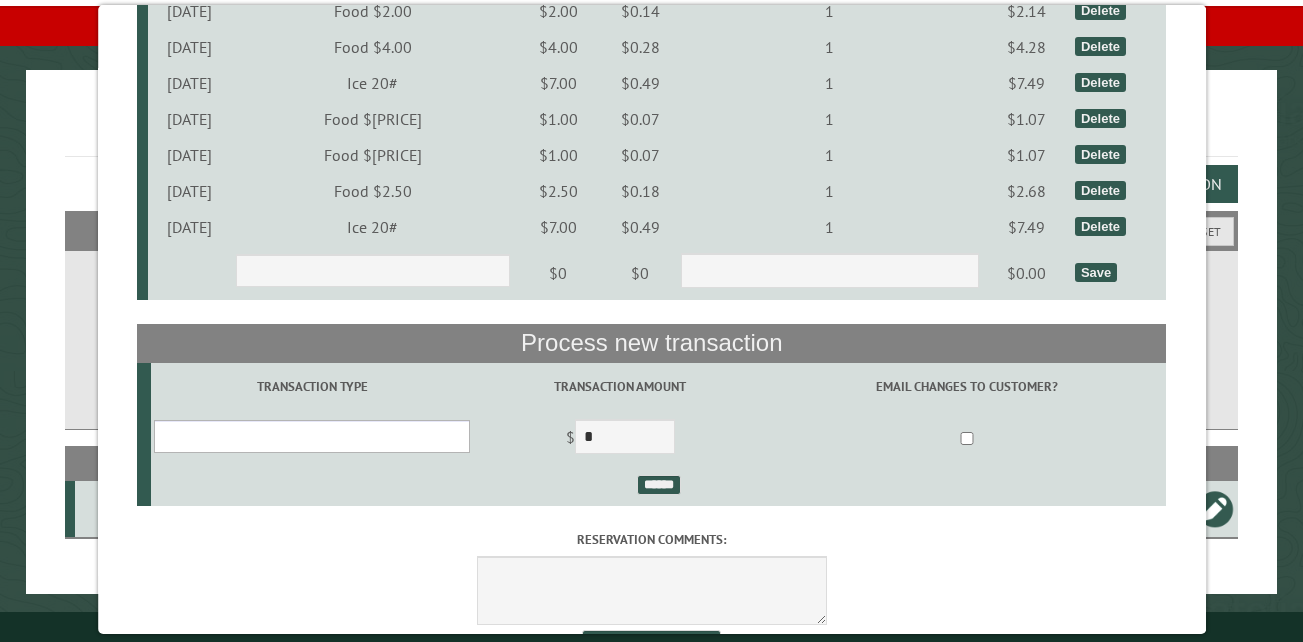 click on "**********" at bounding box center [312, 436] 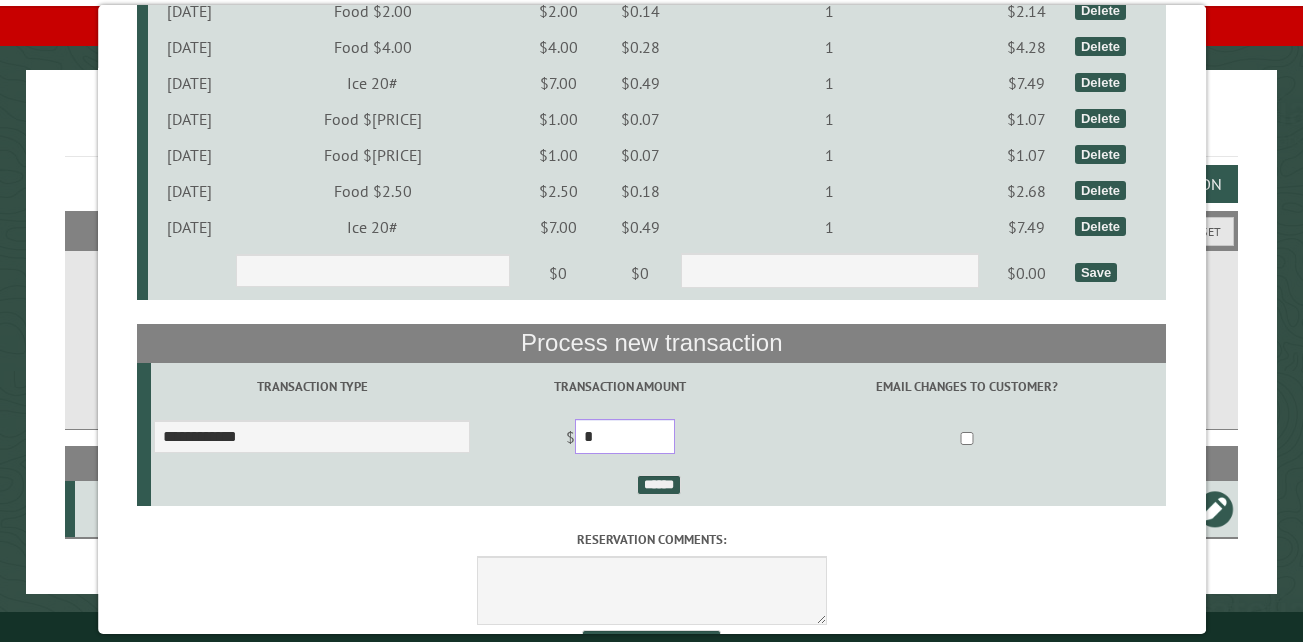 click on "$ *" at bounding box center (619, 439) 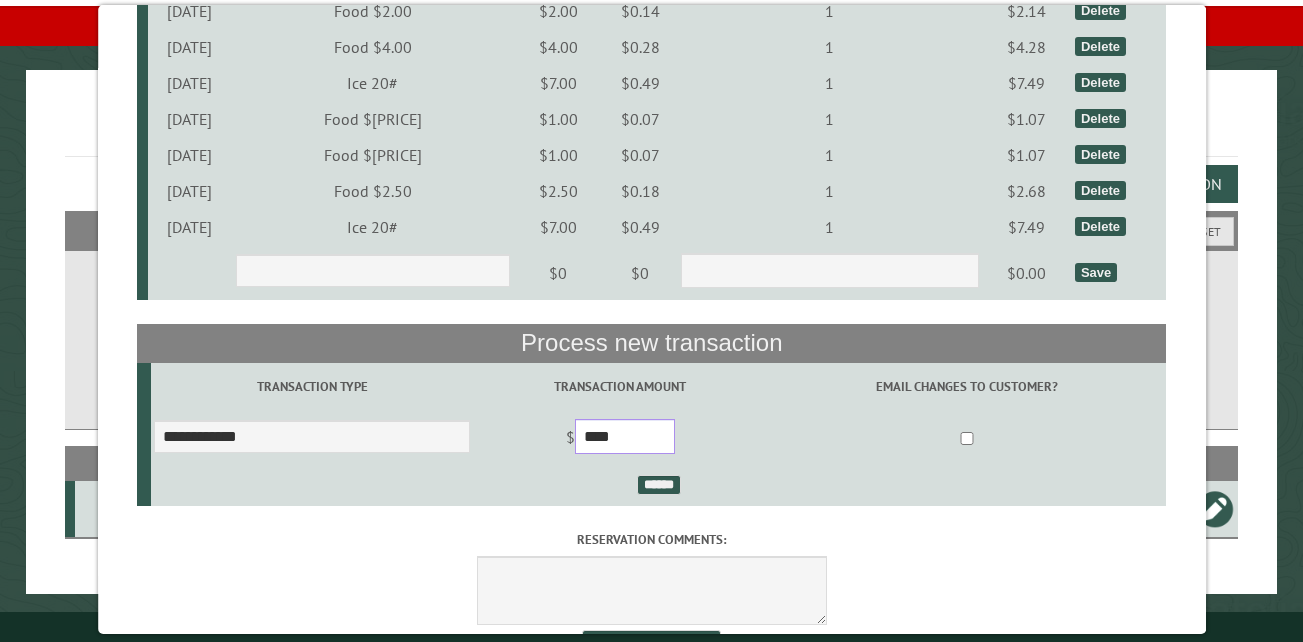type on "****" 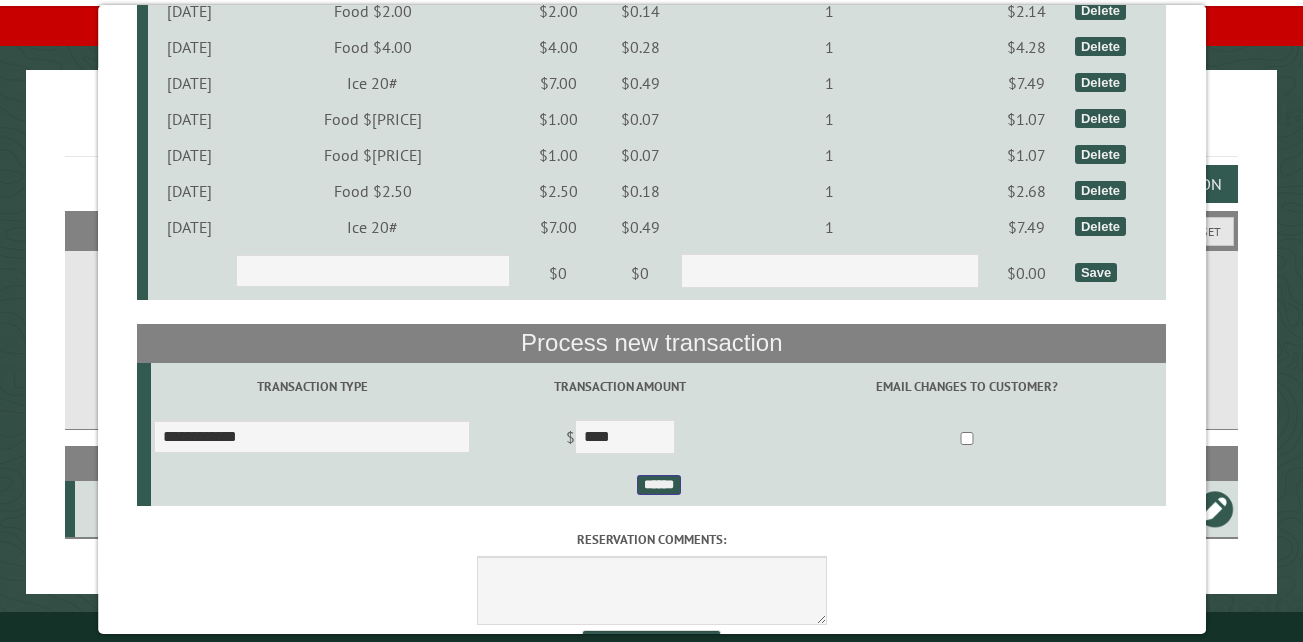 click on "******" at bounding box center (658, 485) 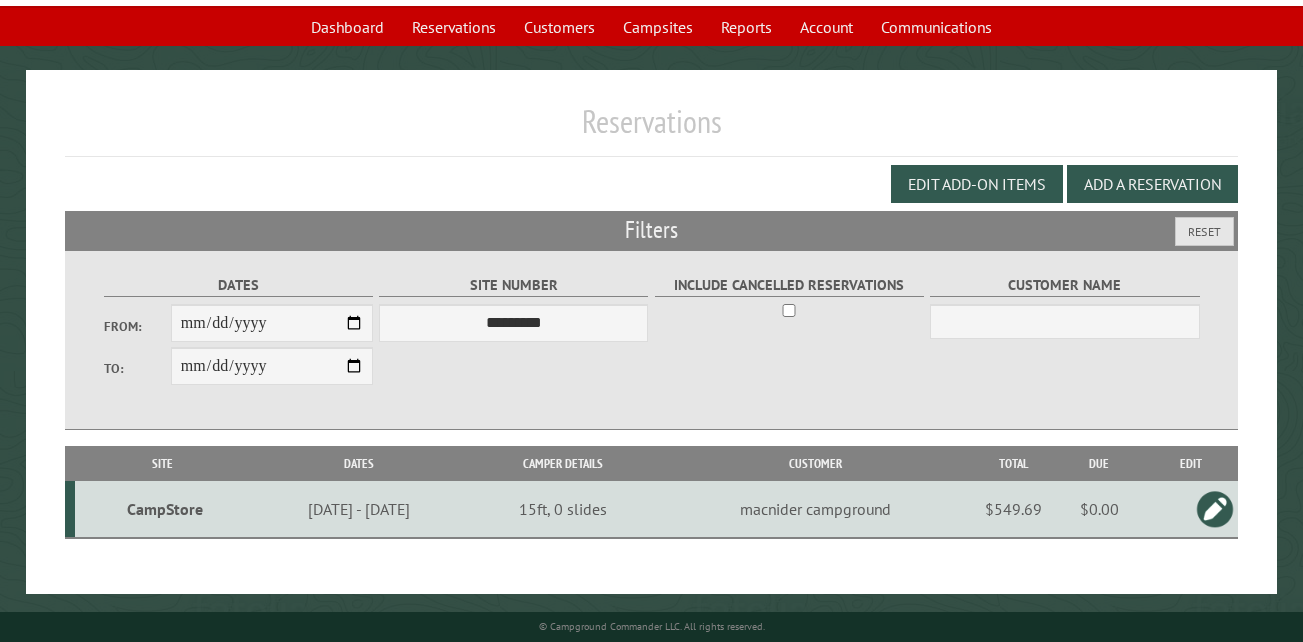 click on "CampStore" at bounding box center [165, 509] 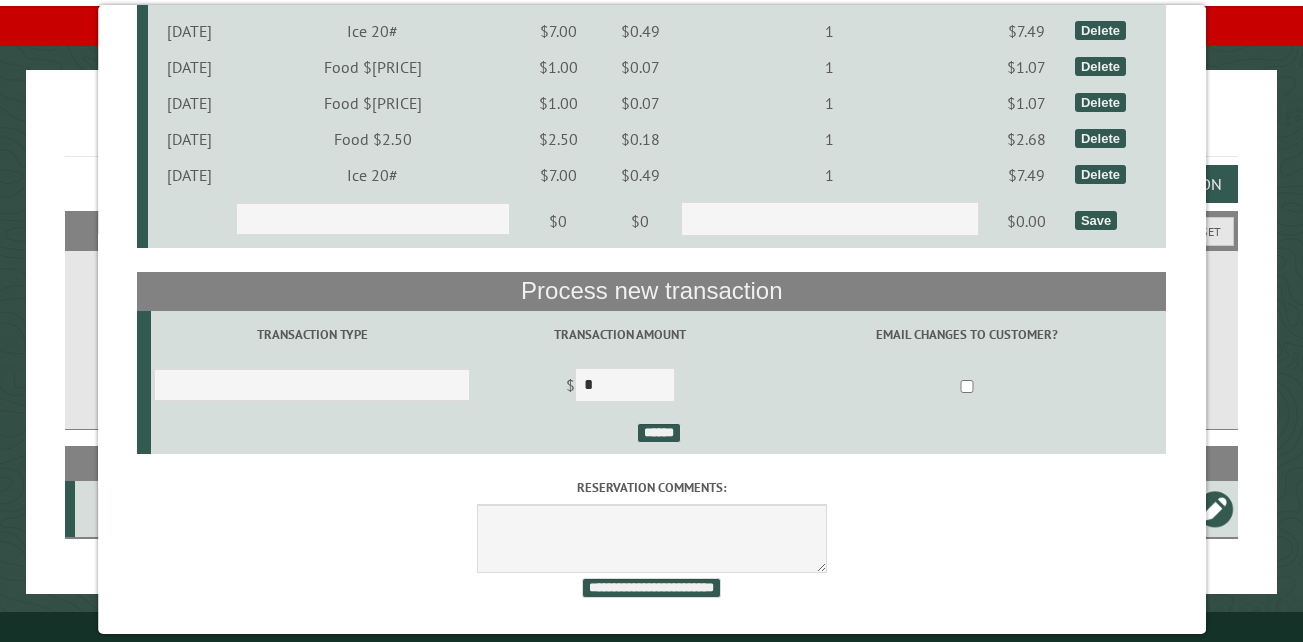 scroll, scrollTop: 7666, scrollLeft: 0, axis: vertical 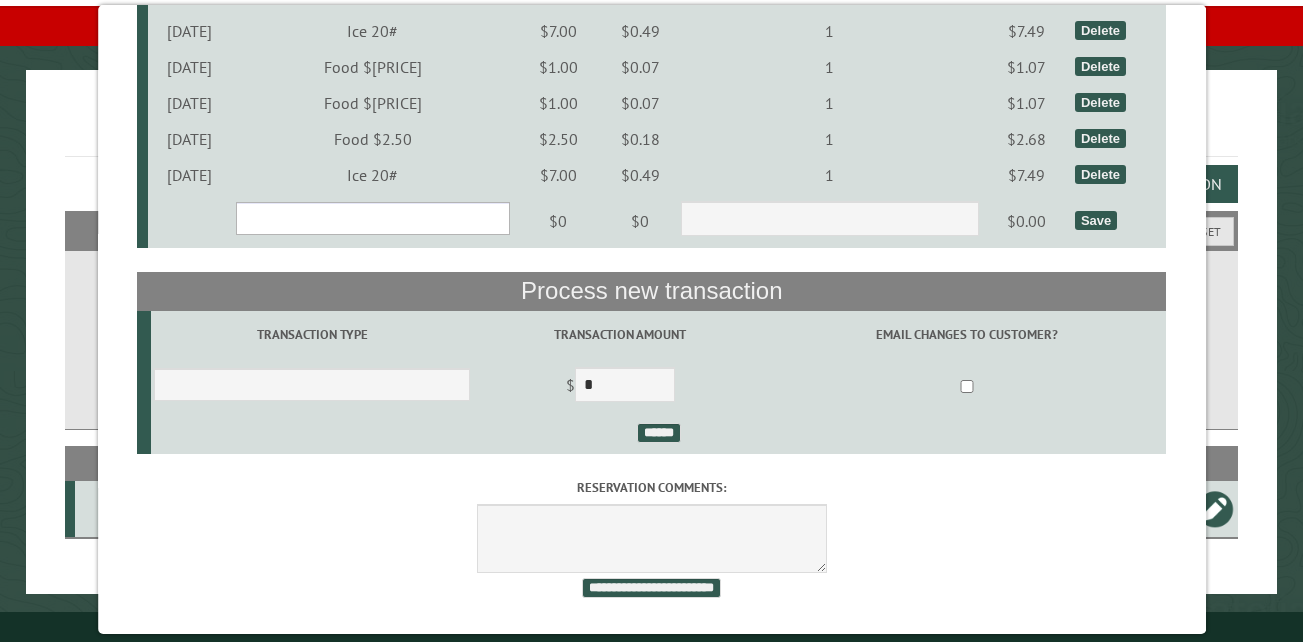 click on "**********" at bounding box center [372, 218] 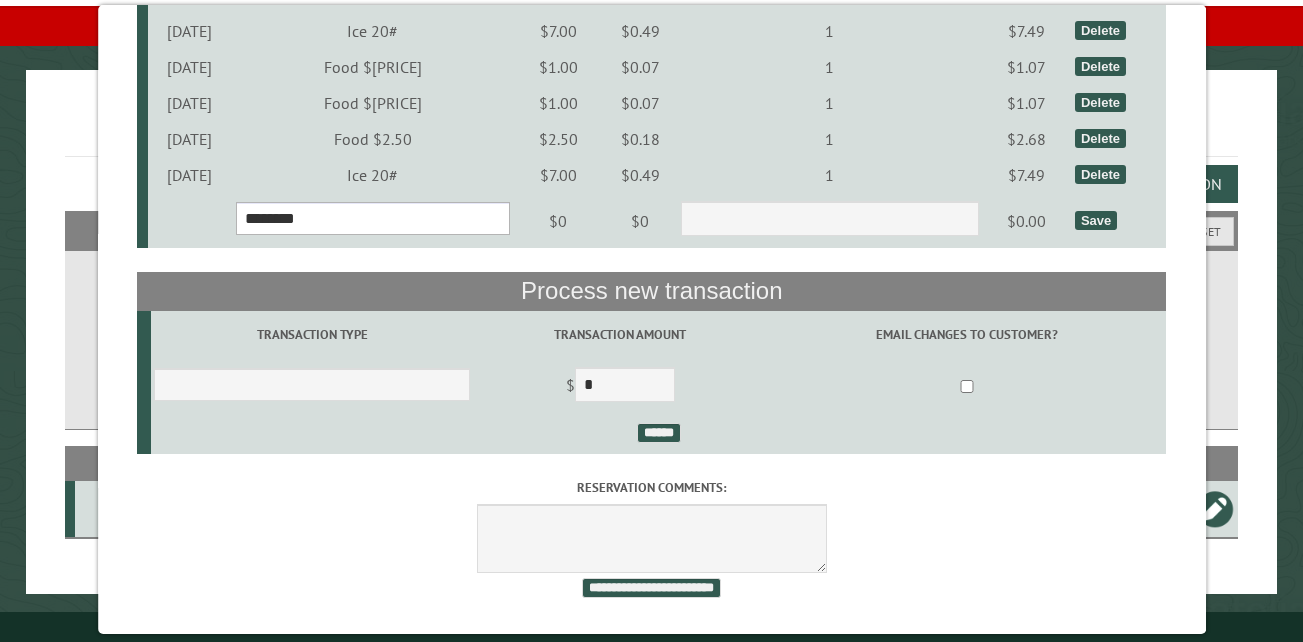 click on "**********" at bounding box center (372, 218) 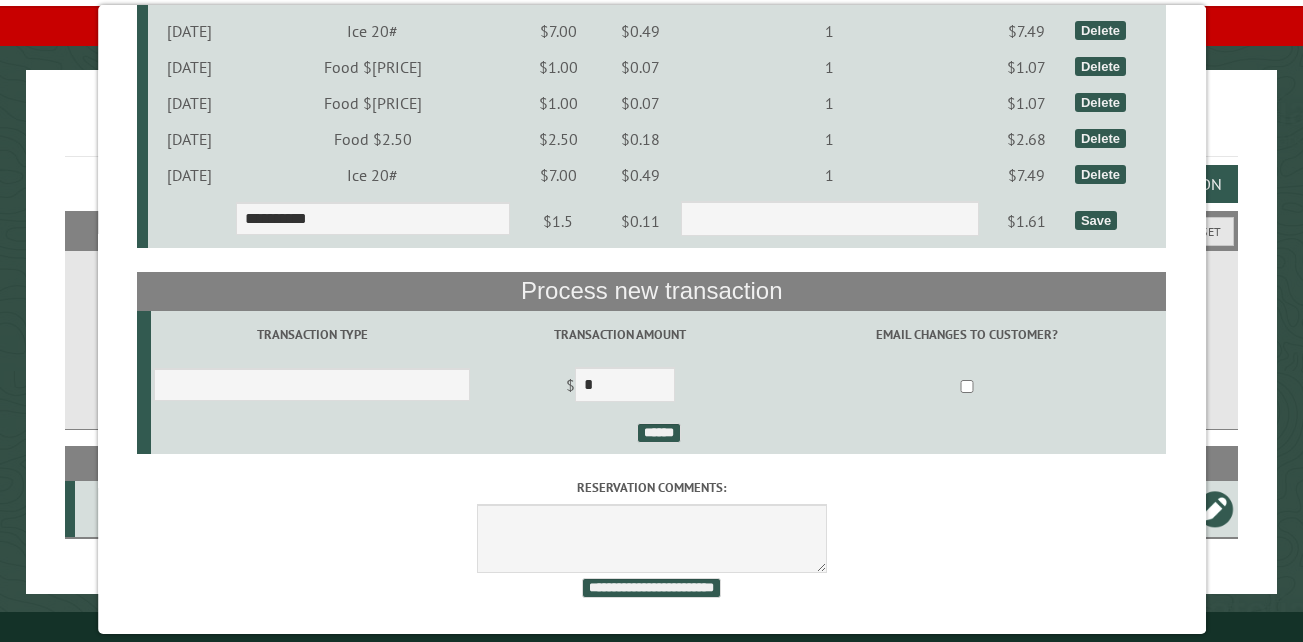 click on "Save" at bounding box center [1096, 220] 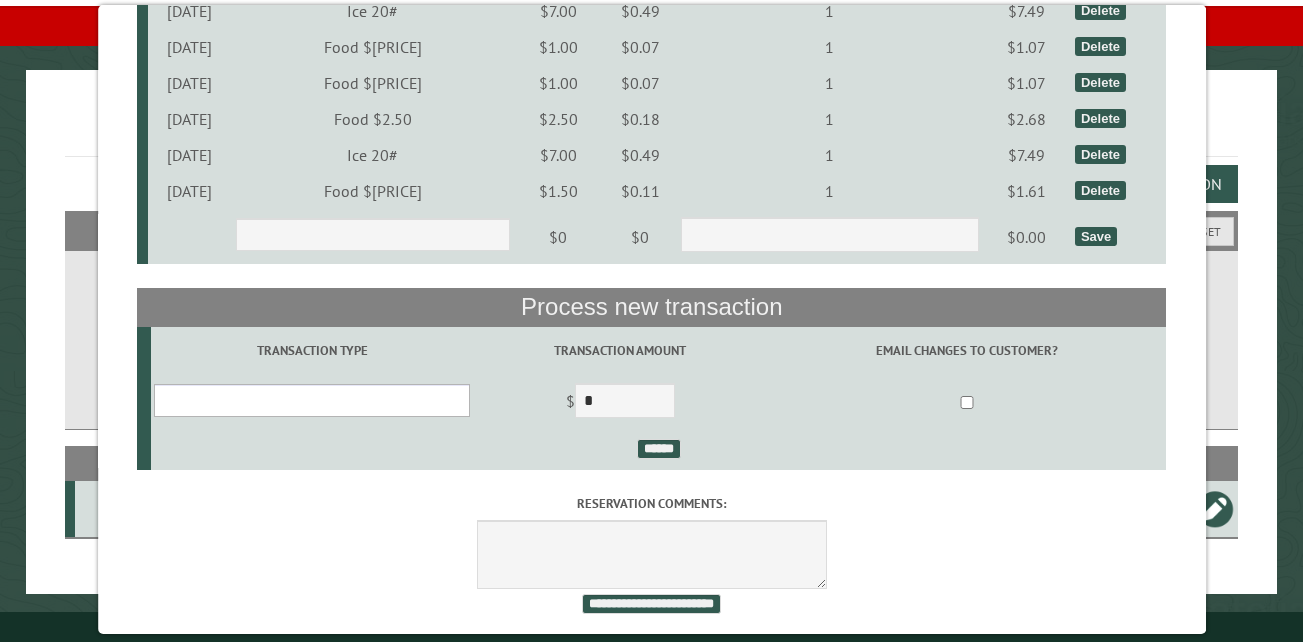 click on "**********" at bounding box center (312, 400) 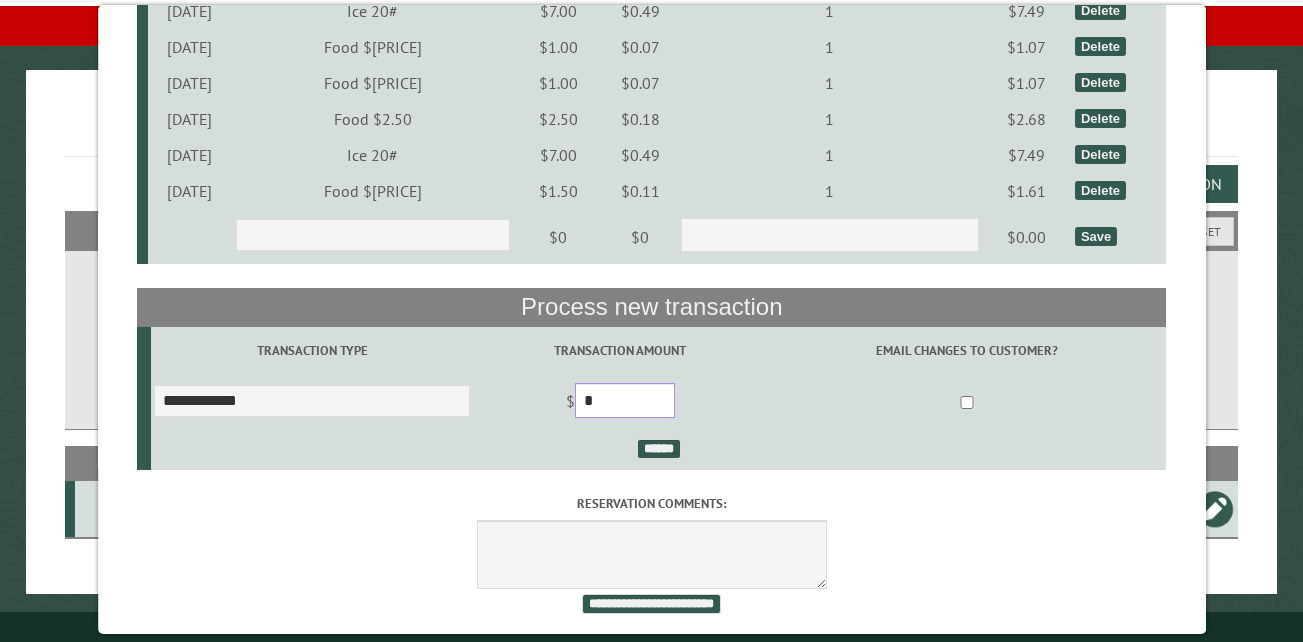 click on "*" at bounding box center (625, 400) 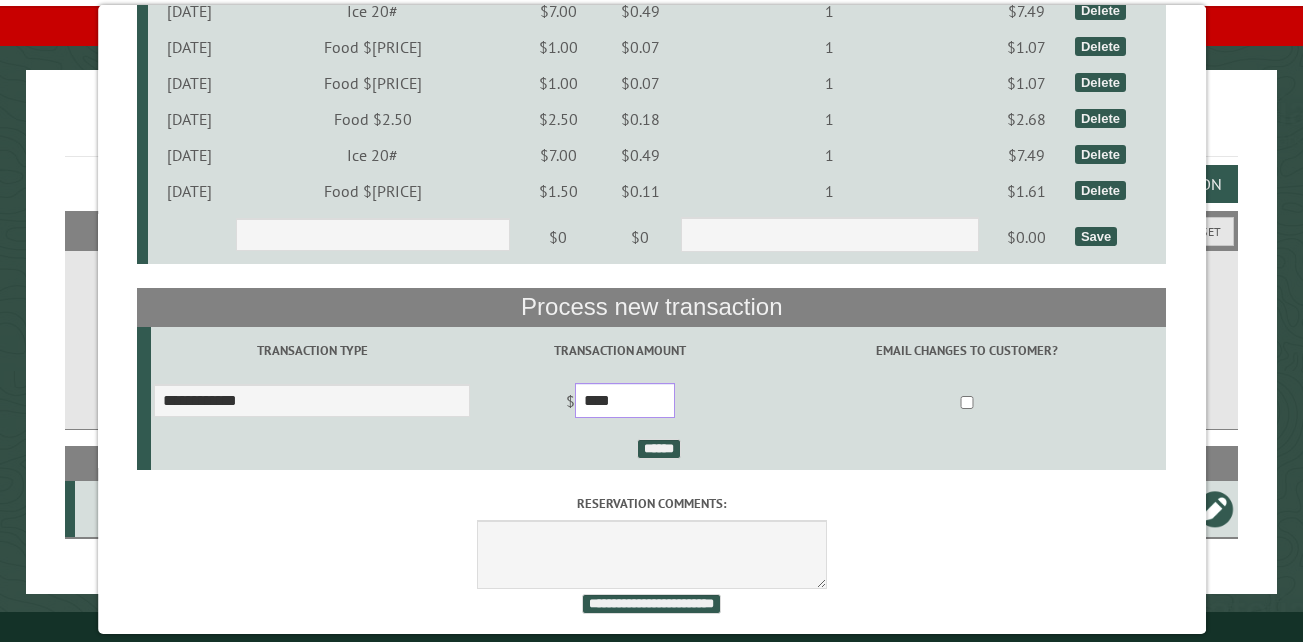 type on "****" 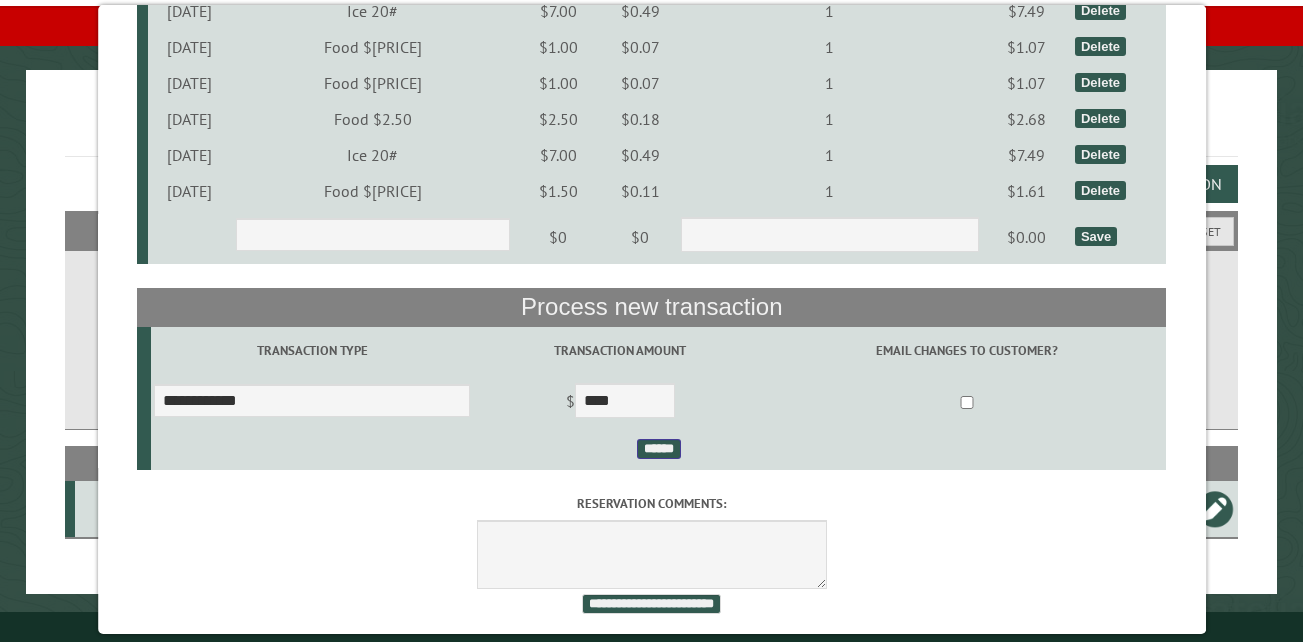 click on "******" at bounding box center [658, 449] 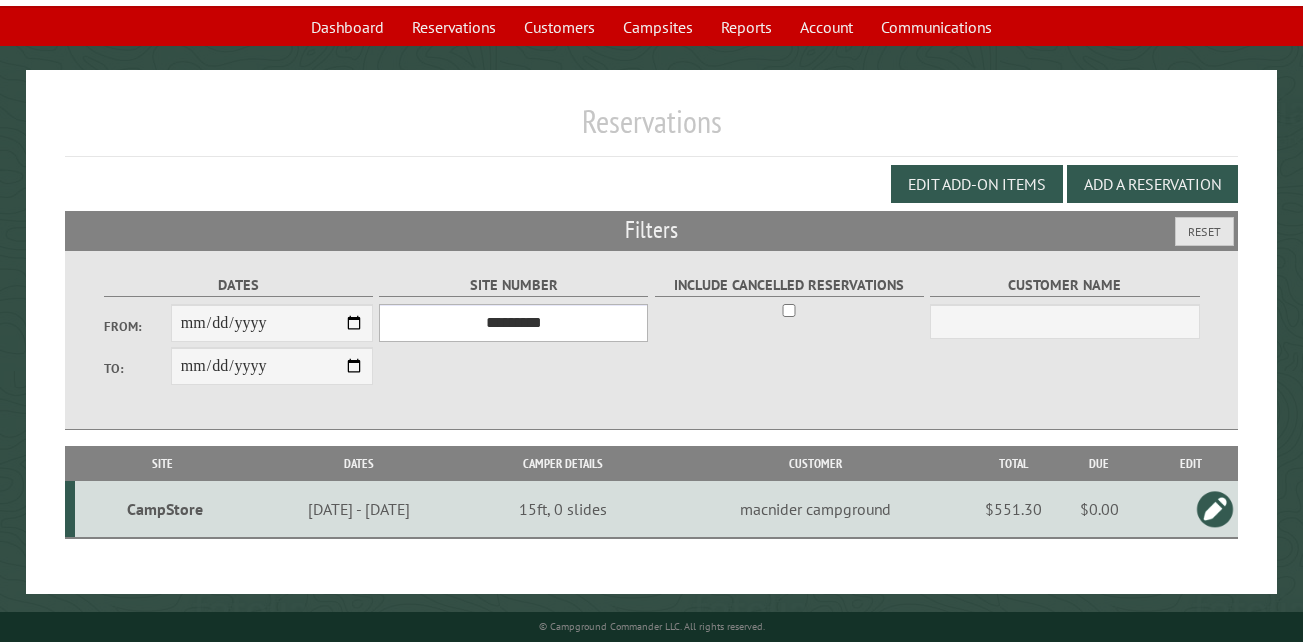 click on "*** ** ** ** ** ** ** ** ** ** *** *** *** *** ** ** ** ** ** ** ** ** ** *** *** ** ** ** ** ** ** ********* ** ** ** ** ** ** ** ** ** *** *** *** *** *** *** ** ** ** ** ** ** ** ** ** *** *** *** *** *** *** ** ** ** ** ** ** ** ** ** ** ** ** ** ** ** ** ** ** ** ** ** ** ** ** *** *** *** *** *** ***" at bounding box center [513, 323] 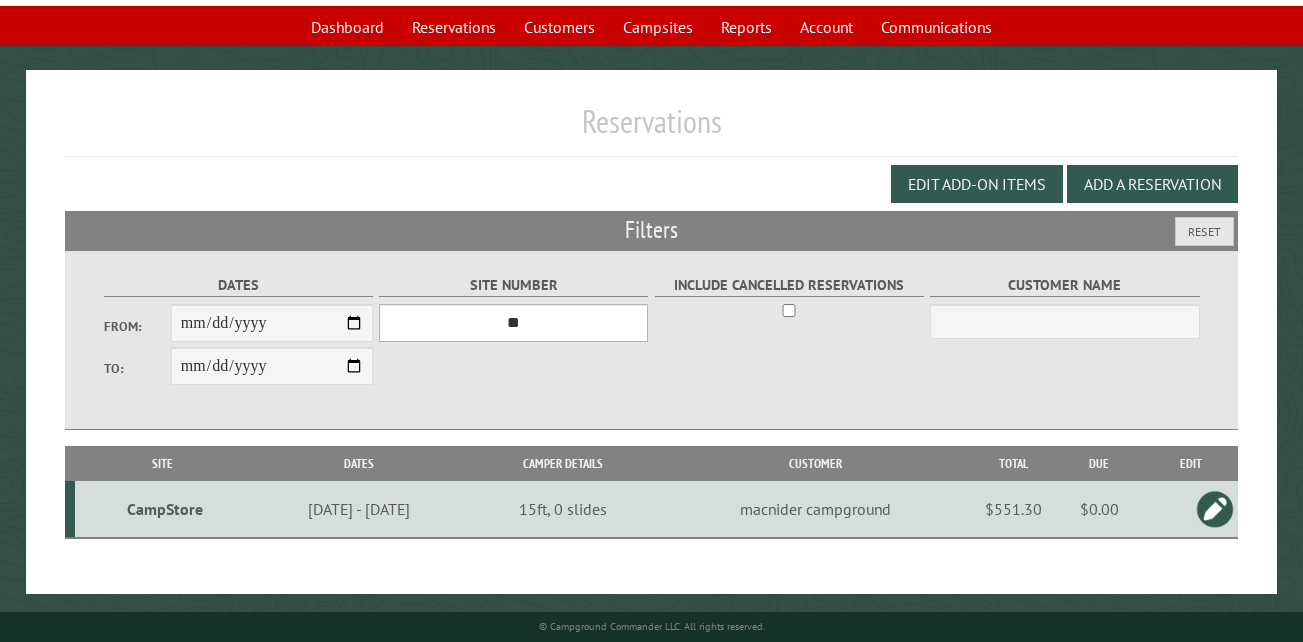 click on "*** ** ** ** ** ** ** ** ** ** *** *** *** *** ** ** ** ** ** ** ** ** ** *** *** ** ** ** ** ** ** ********* ** ** ** ** ** ** ** ** ** *** *** *** *** *** *** ** ** ** ** ** ** ** ** ** *** *** *** *** *** *** ** ** ** ** ** ** ** ** ** ** ** ** ** ** ** ** ** ** ** ** ** ** ** ** *** *** *** *** *** ***" at bounding box center [513, 323] 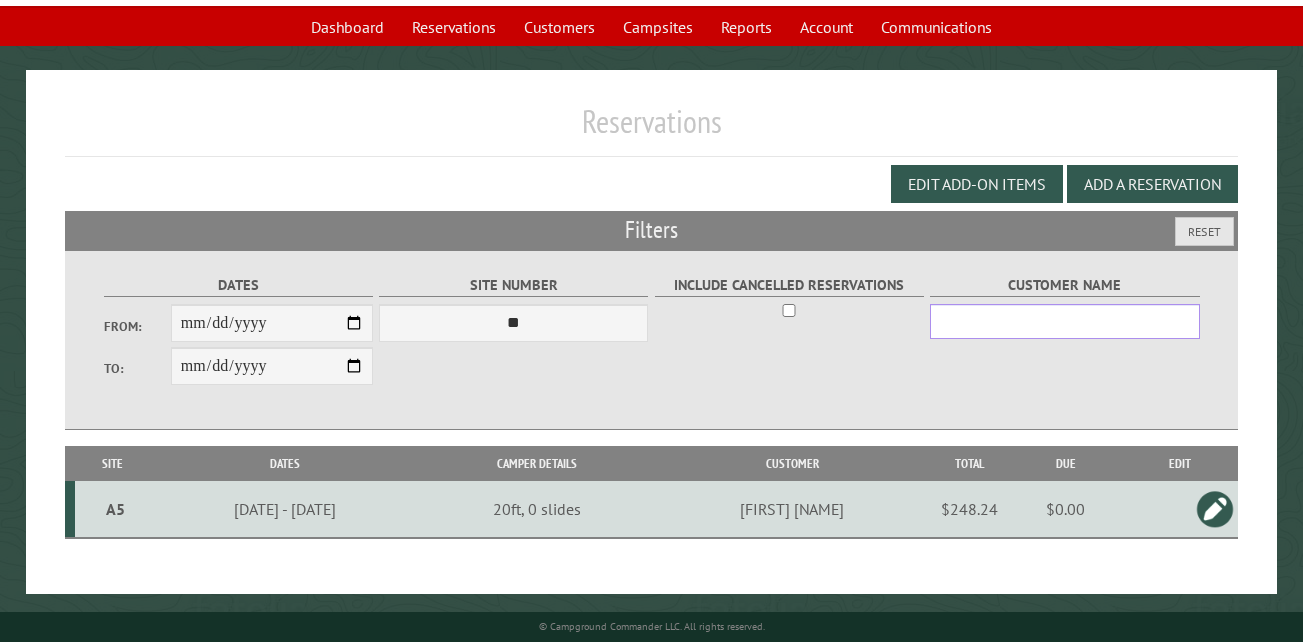 click on "Customer Name" at bounding box center (1064, 321) 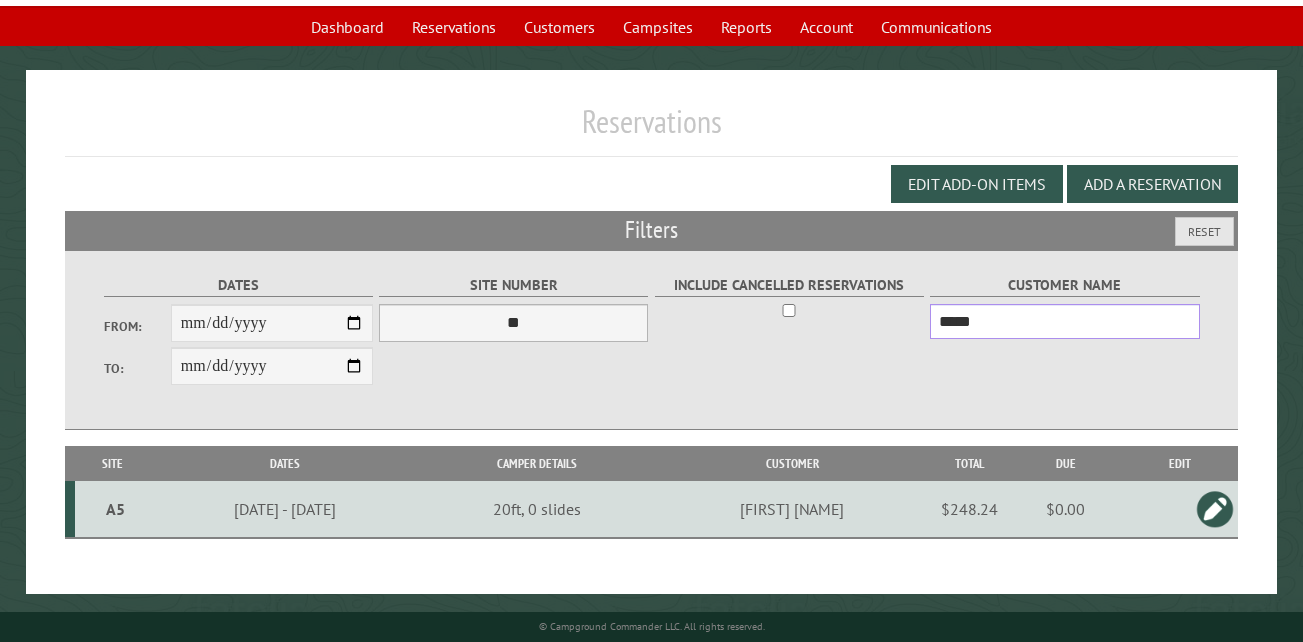 type on "*****" 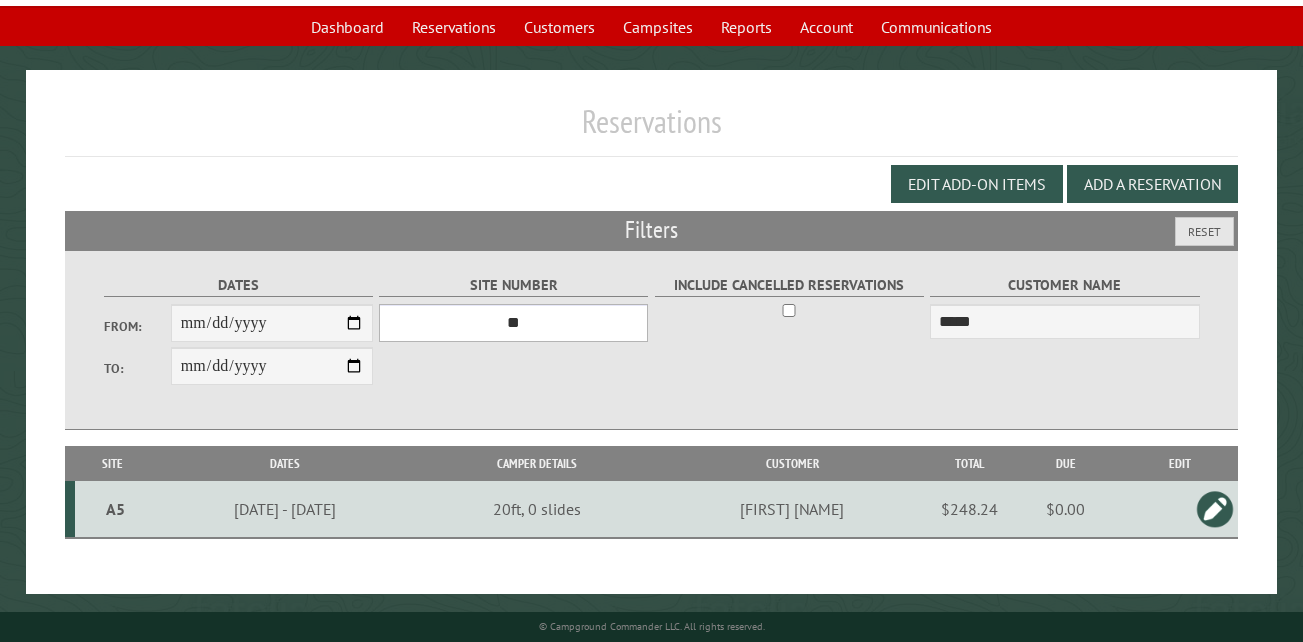 click on "*** ** ** ** ** ** ** ** ** ** *** *** *** *** ** ** ** ** ** ** ** ** ** *** *** ** ** ** ** ** ** ********* ** ** ** ** ** ** ** ** ** *** *** *** *** *** *** ** ** ** ** ** ** ** ** ** *** *** *** *** *** *** ** ** ** ** ** ** ** ** ** ** ** ** ** ** ** ** ** ** ** ** ** ** ** ** *** *** *** *** *** ***" at bounding box center [513, 323] 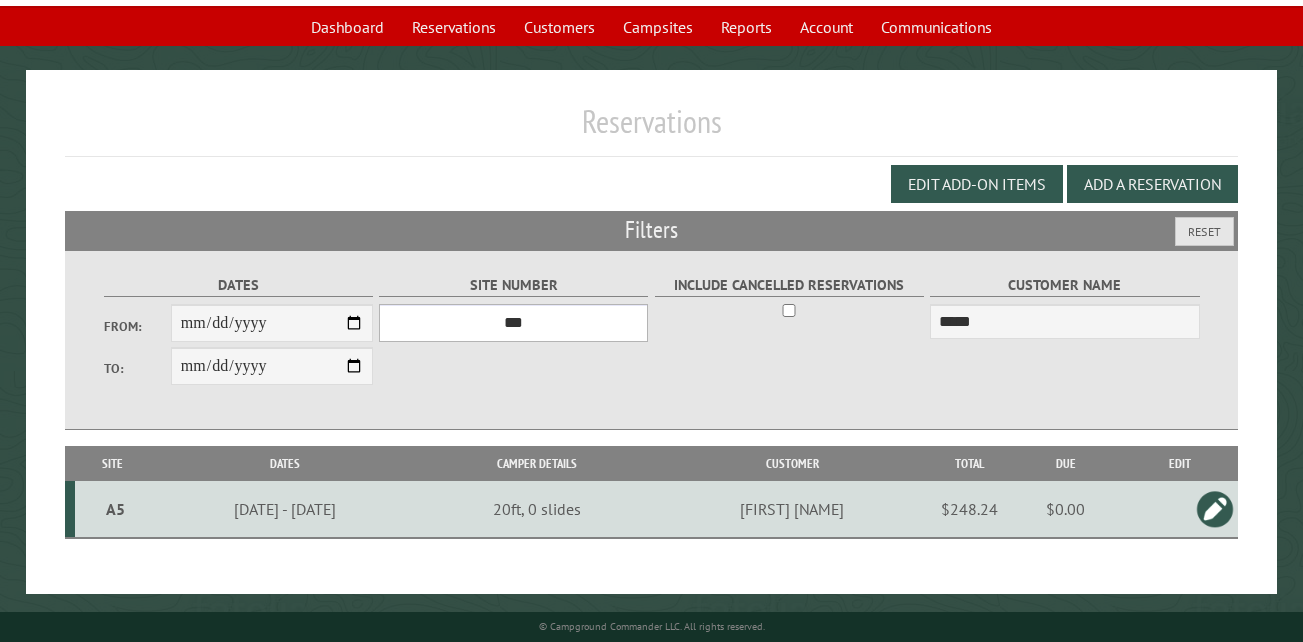 click on "*** ** ** ** ** ** ** ** ** ** *** *** *** *** ** ** ** ** ** ** ** ** ** *** *** ** ** ** ** ** ** ********* ** ** ** ** ** ** ** ** ** *** *** *** *** *** *** ** ** ** ** ** ** ** ** ** *** *** *** *** *** *** ** ** ** ** ** ** ** ** ** ** ** ** ** ** ** ** ** ** ** ** ** ** ** ** *** *** *** *** *** ***" at bounding box center (513, 323) 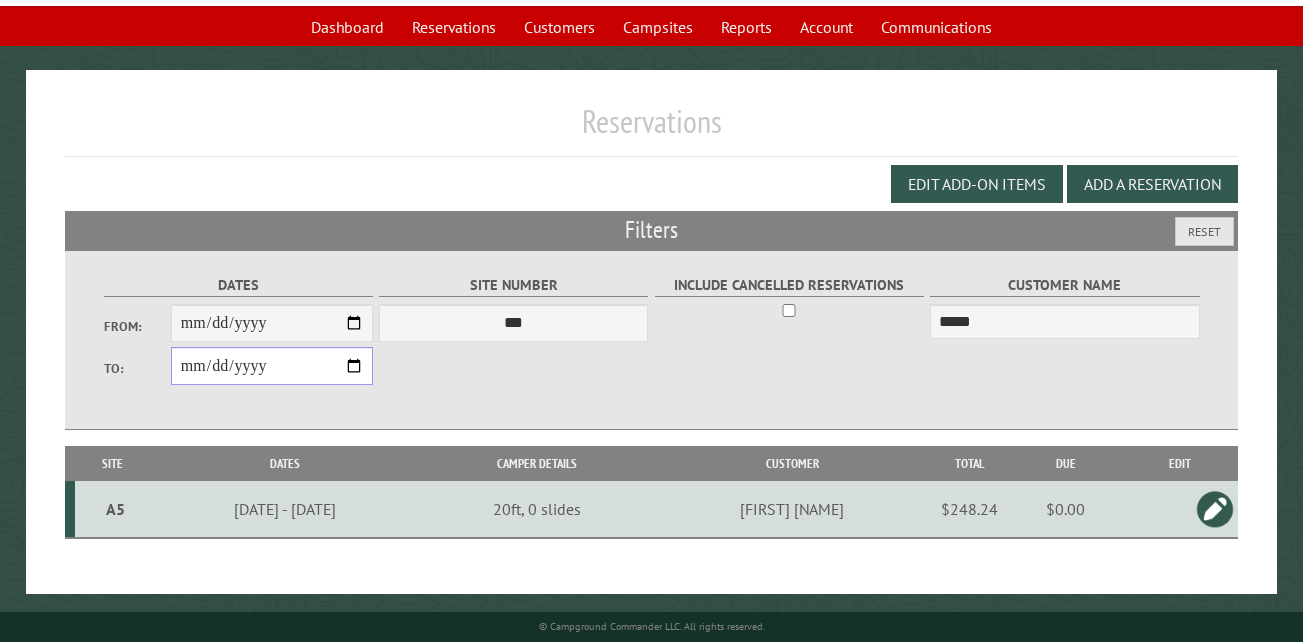 click on "**********" at bounding box center [272, 366] 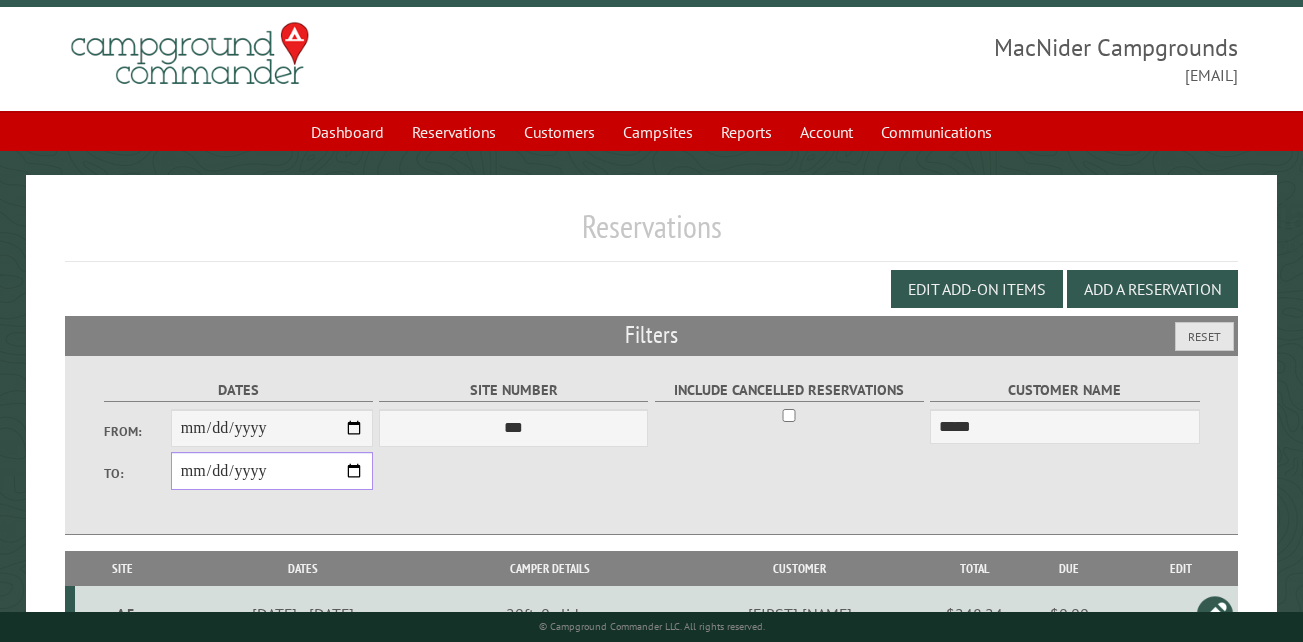 scroll, scrollTop: 0, scrollLeft: 0, axis: both 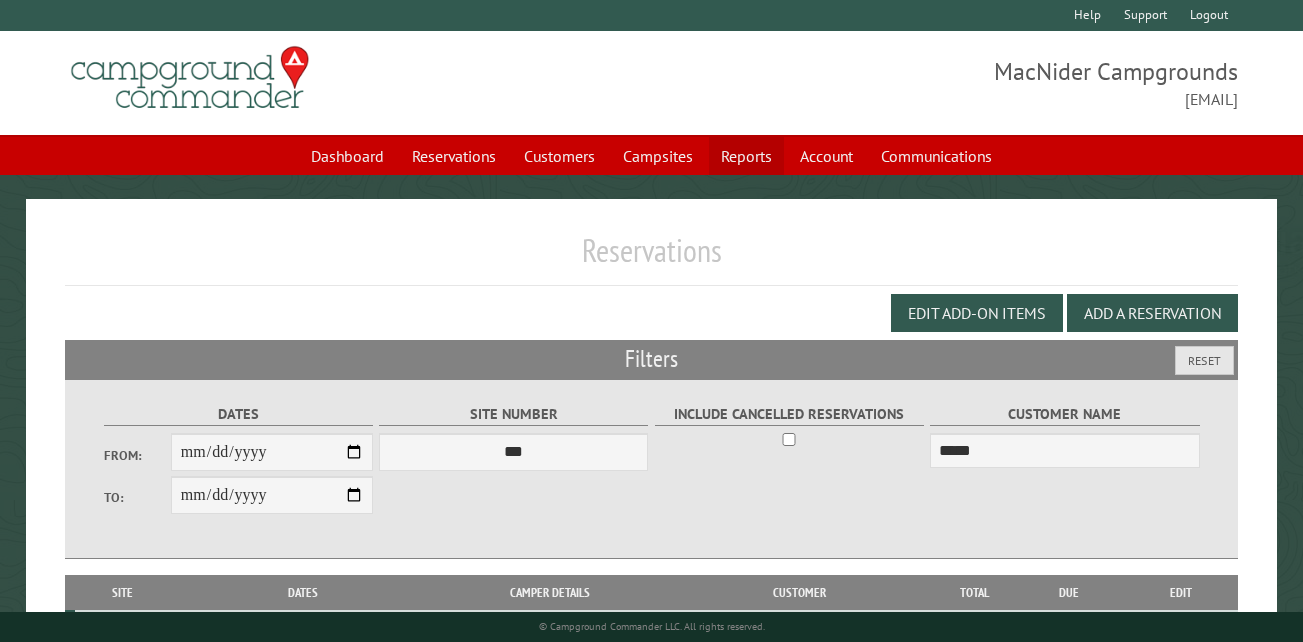 click on "Reports" at bounding box center (746, 156) 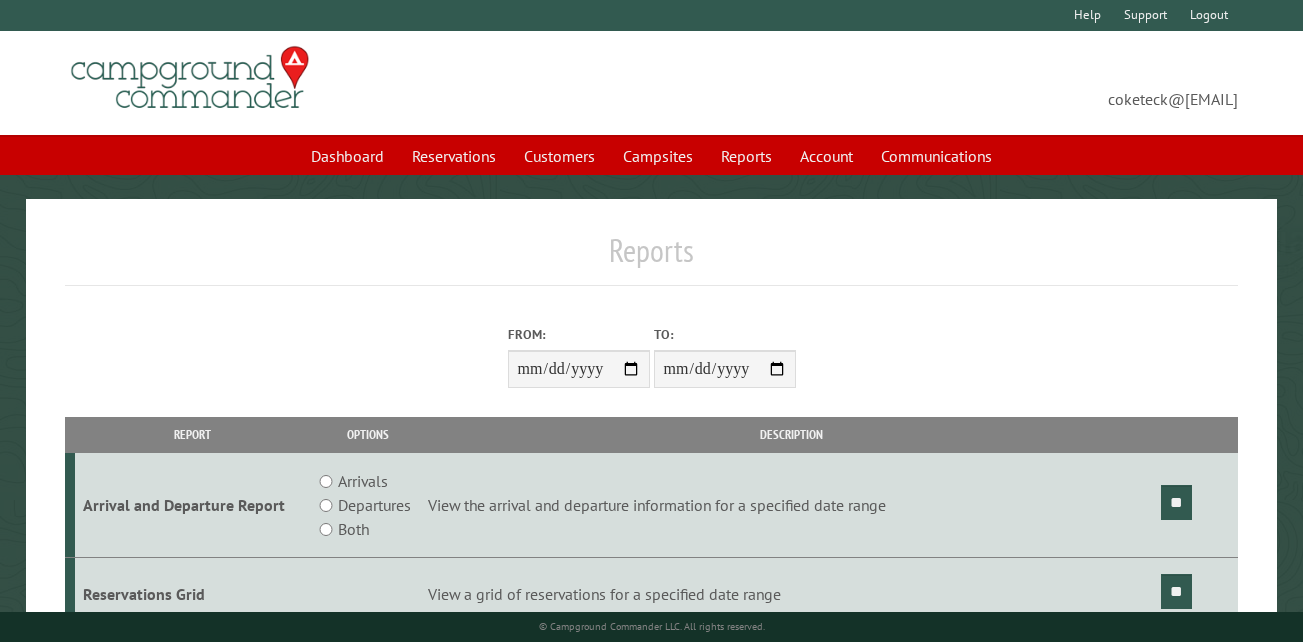 scroll, scrollTop: 0, scrollLeft: 0, axis: both 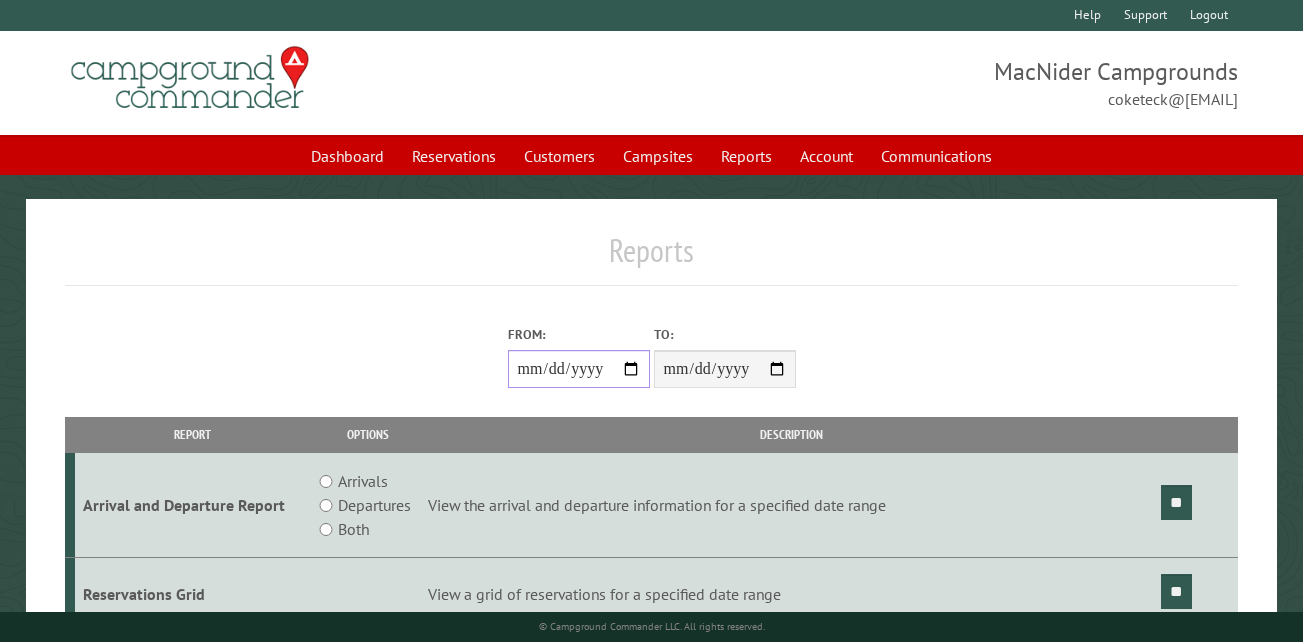 click on "From:" at bounding box center (579, 369) 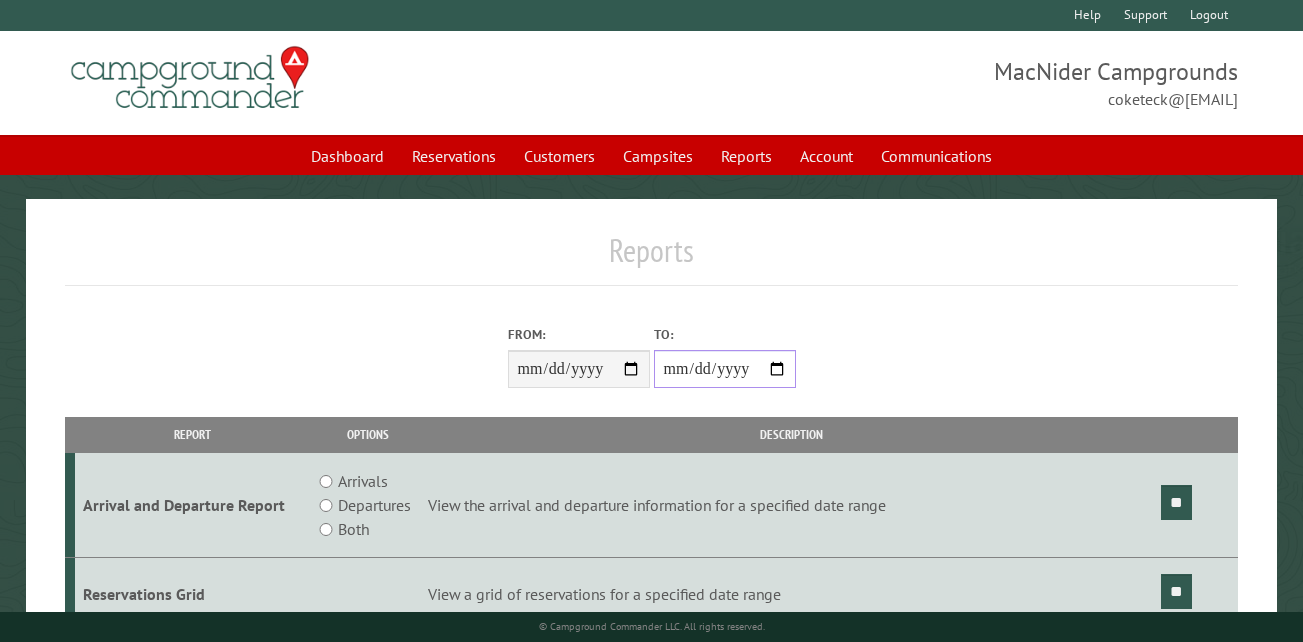 click on "**********" at bounding box center [725, 369] 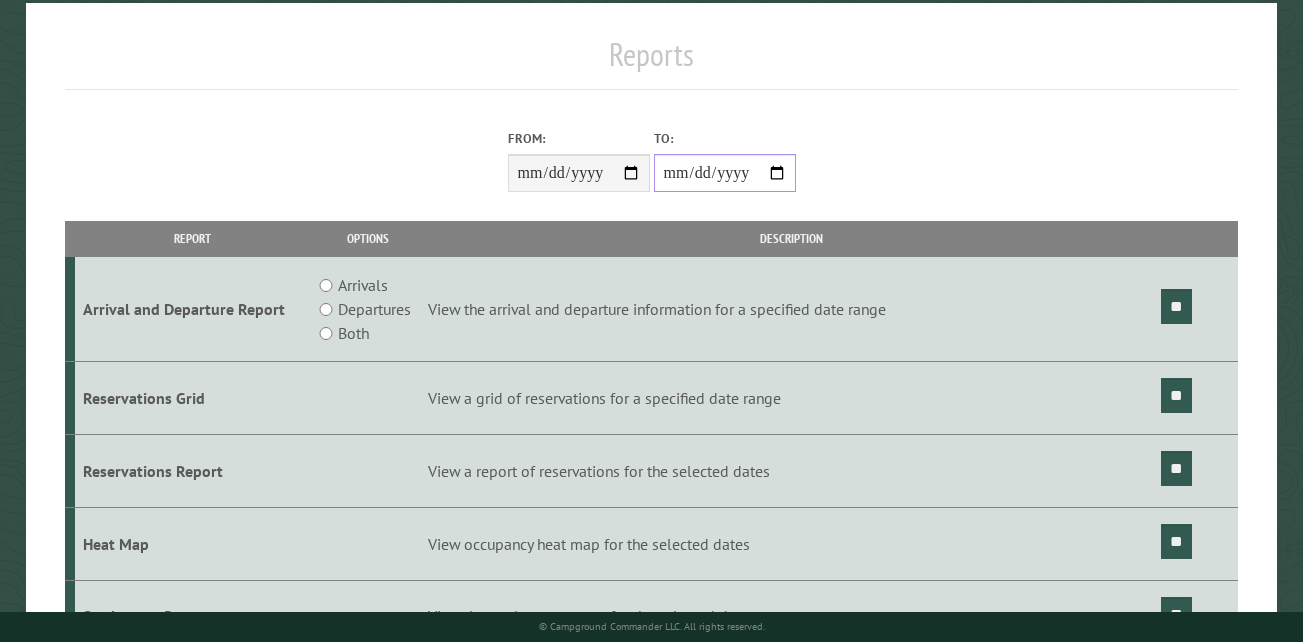scroll, scrollTop: 200, scrollLeft: 0, axis: vertical 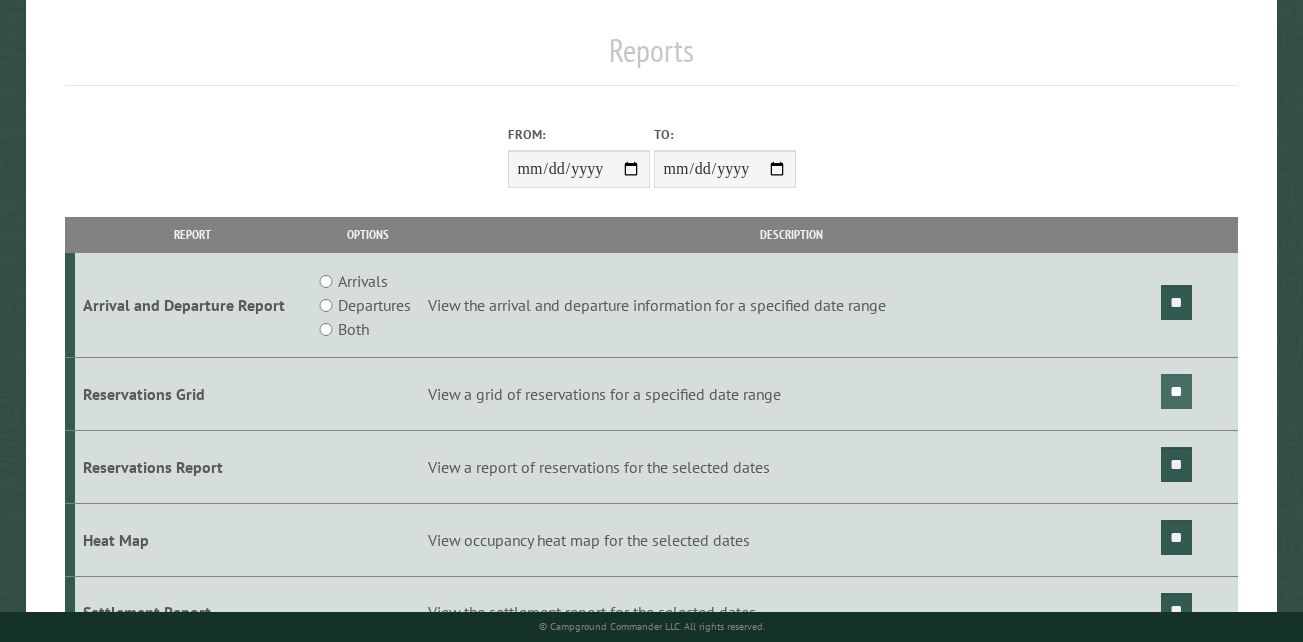 click on "**" at bounding box center [1176, 391] 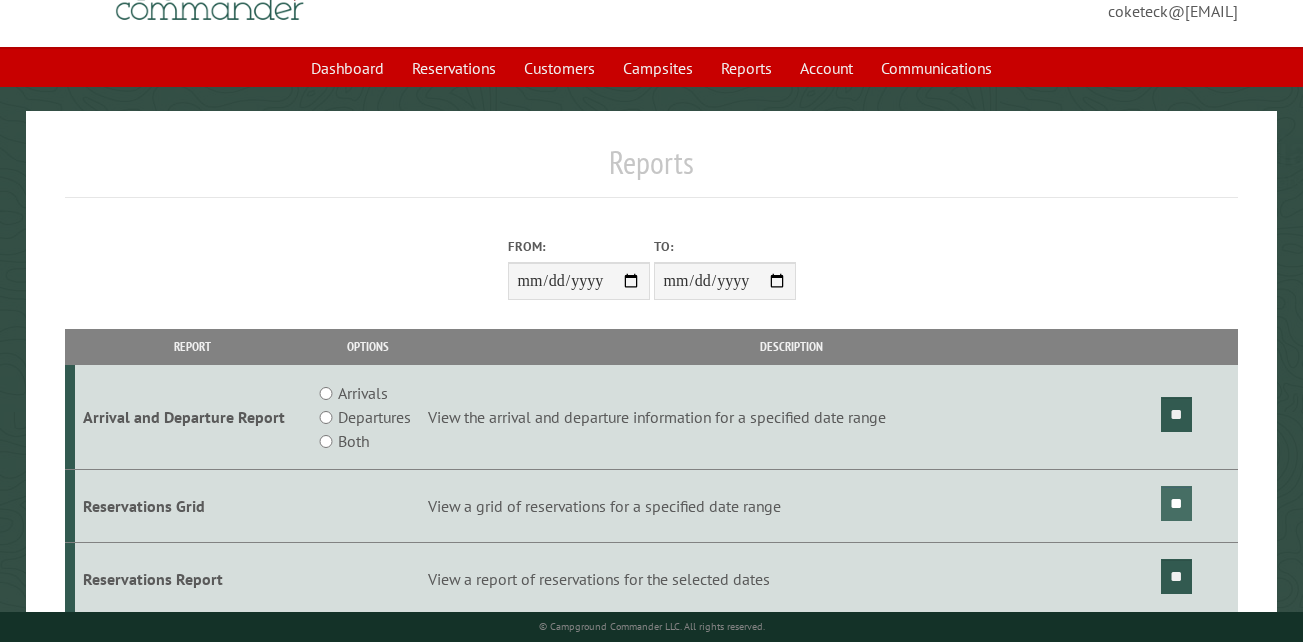 scroll, scrollTop: 0, scrollLeft: 0, axis: both 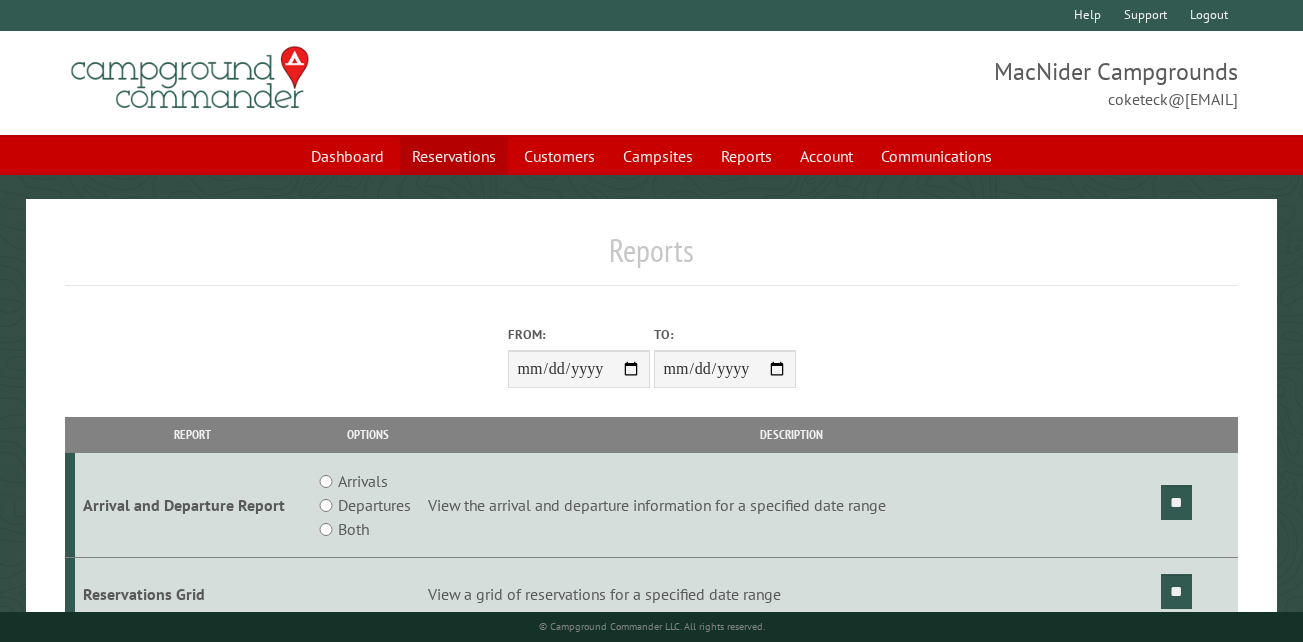 click on "Reservations" at bounding box center (454, 156) 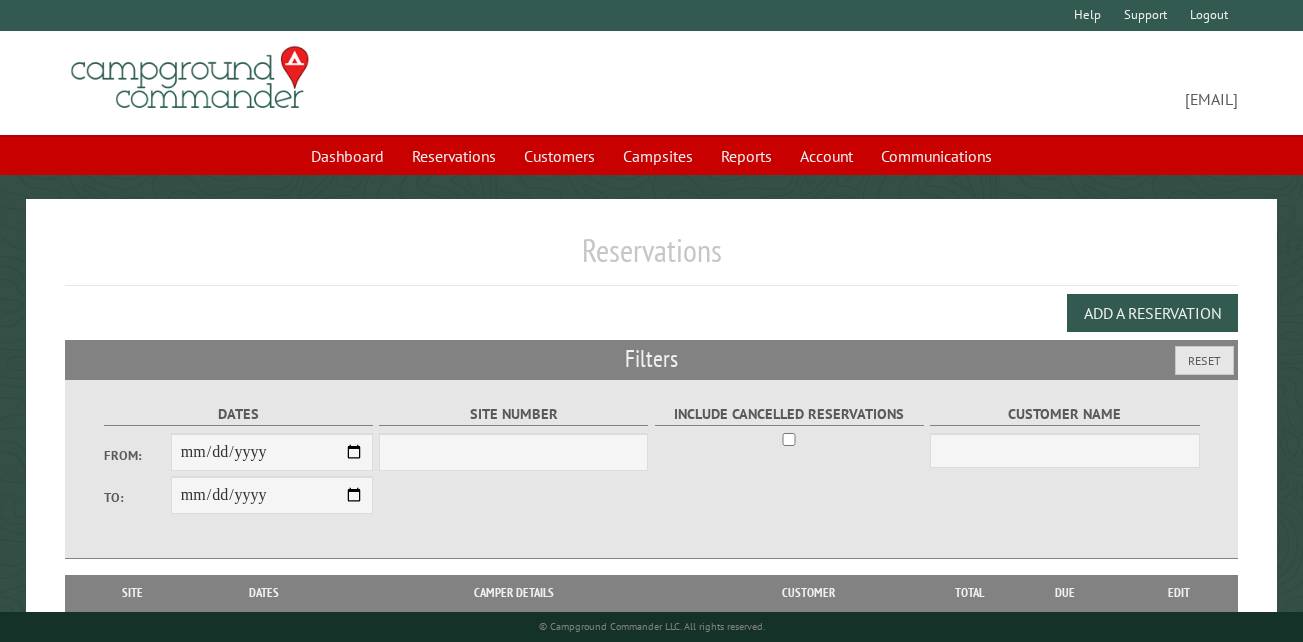 scroll, scrollTop: 0, scrollLeft: 0, axis: both 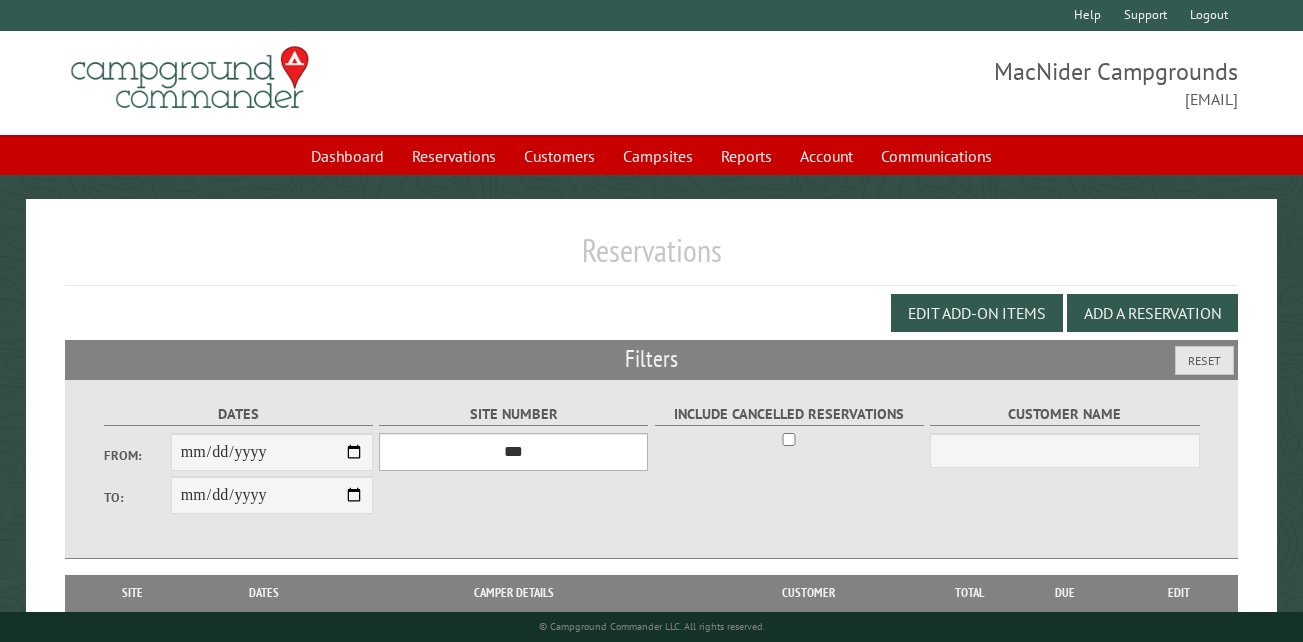 click on "*** ** ** ** ** ** ** ** ** ** *** *** *** *** ** ** ** ** ** ** ** ** ** *** *** ** ** ** ** ** ** ********* ** ** ** ** ** ** ** ** ** *** *** *** *** *** *** ** ** ** ** ** ** ** ** ** *** *** *** *** *** *** ** ** ** ** ** ** ** ** ** ** ** ** ** ** ** ** ** ** ** ** ** ** ** ** *** *** *** *** *** ***" at bounding box center [513, 452] 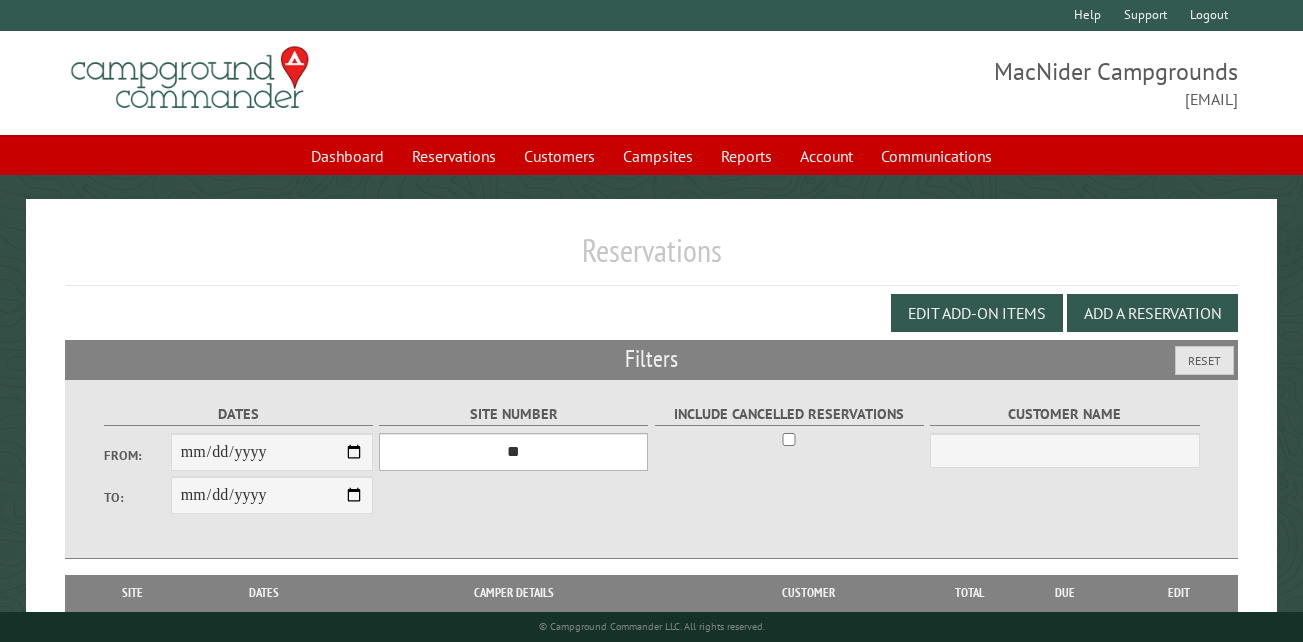 click on "*** ** ** ** ** ** ** ** ** ** *** *** *** *** ** ** ** ** ** ** ** ** ** *** *** ** ** ** ** ** ** ********* ** ** ** ** ** ** ** ** ** *** *** *** *** *** *** ** ** ** ** ** ** ** ** ** *** *** *** *** *** *** ** ** ** ** ** ** ** ** ** ** ** ** ** ** ** ** ** ** ** ** ** ** ** ** *** *** *** *** *** ***" at bounding box center [513, 452] 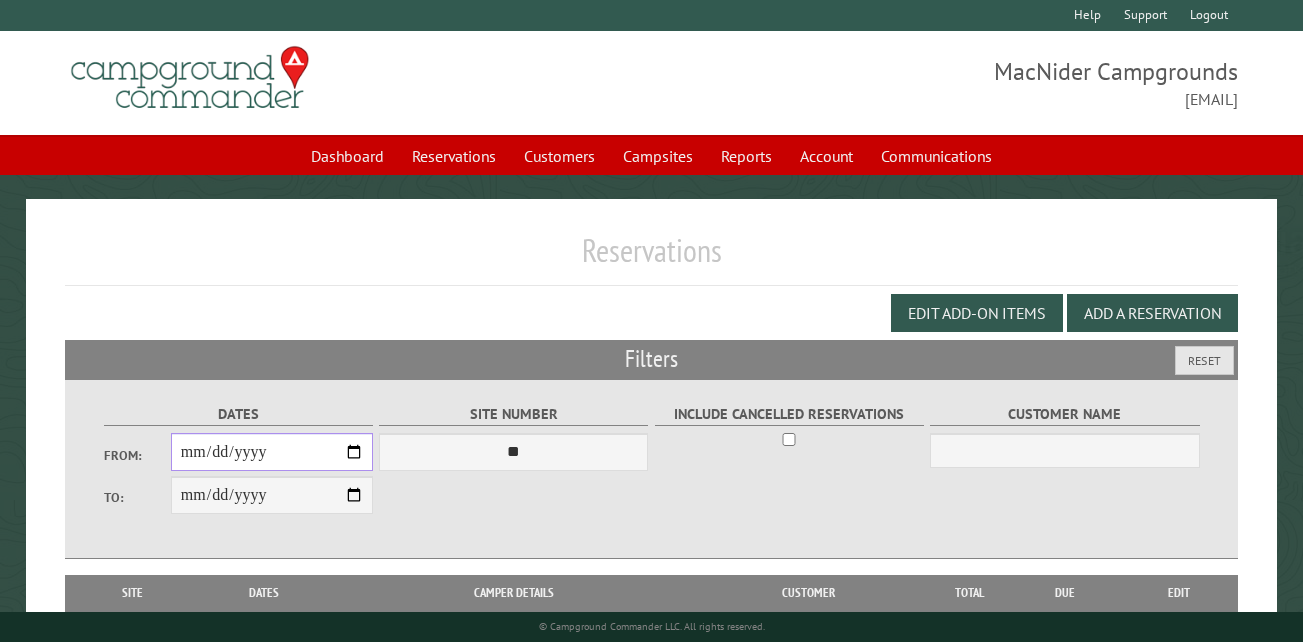 click on "From:" at bounding box center (272, 452) 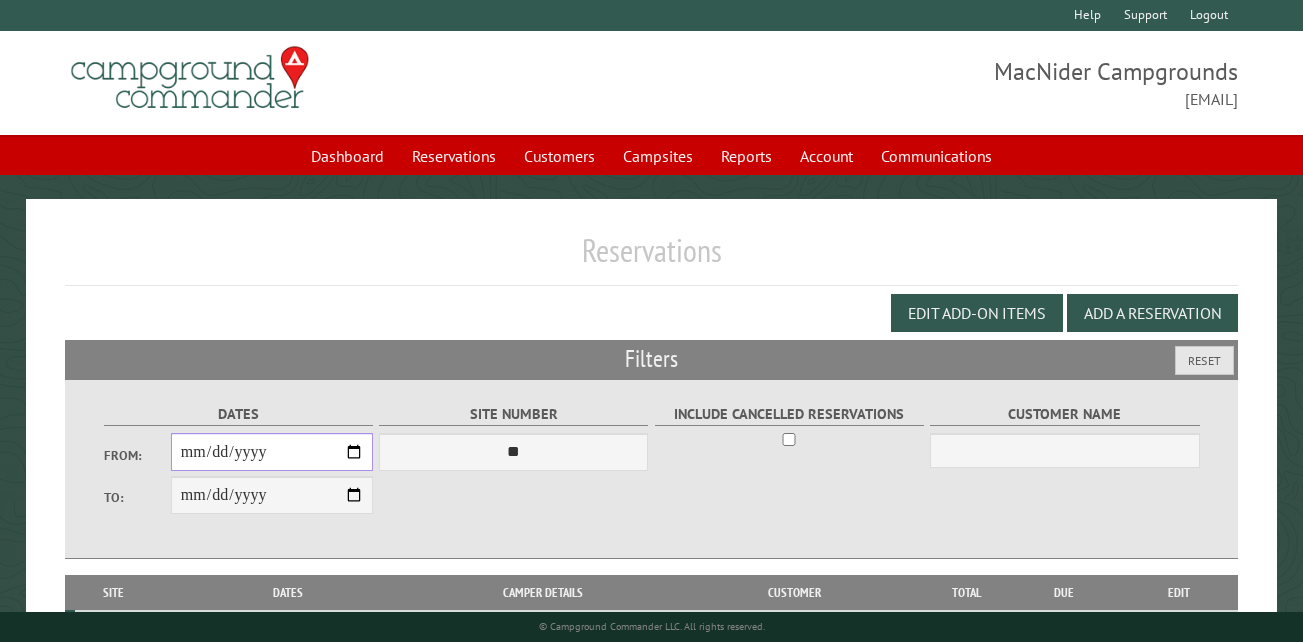 click on "**********" at bounding box center (272, 452) 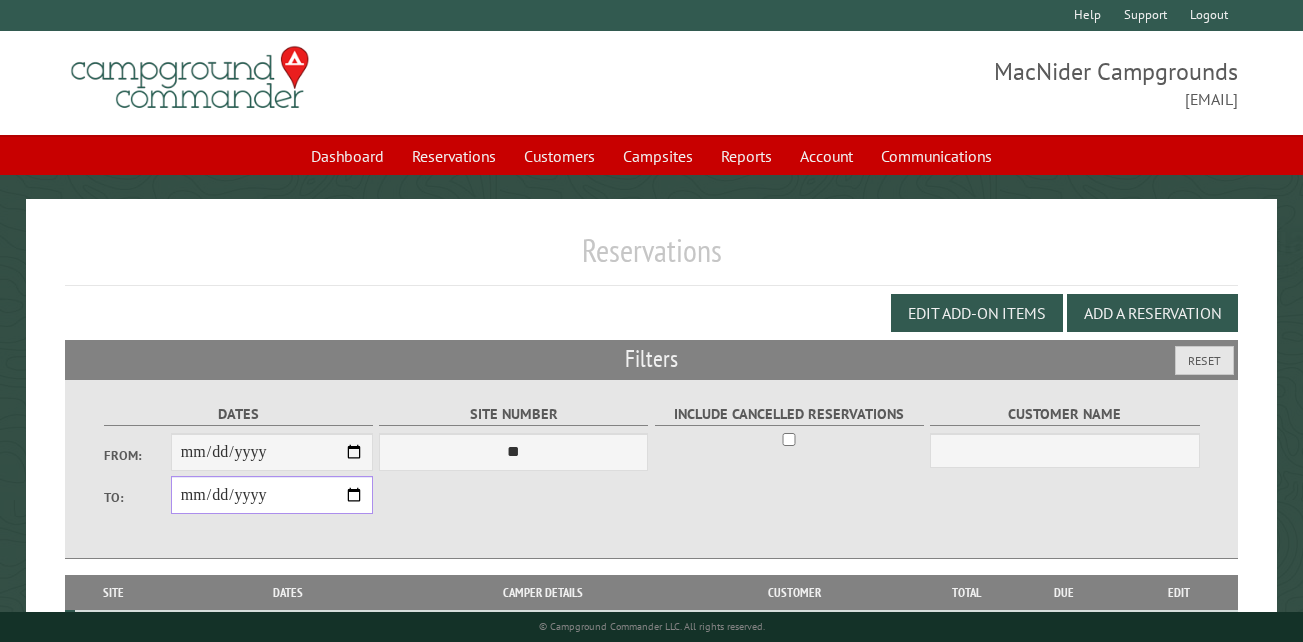 click on "**********" at bounding box center [272, 495] 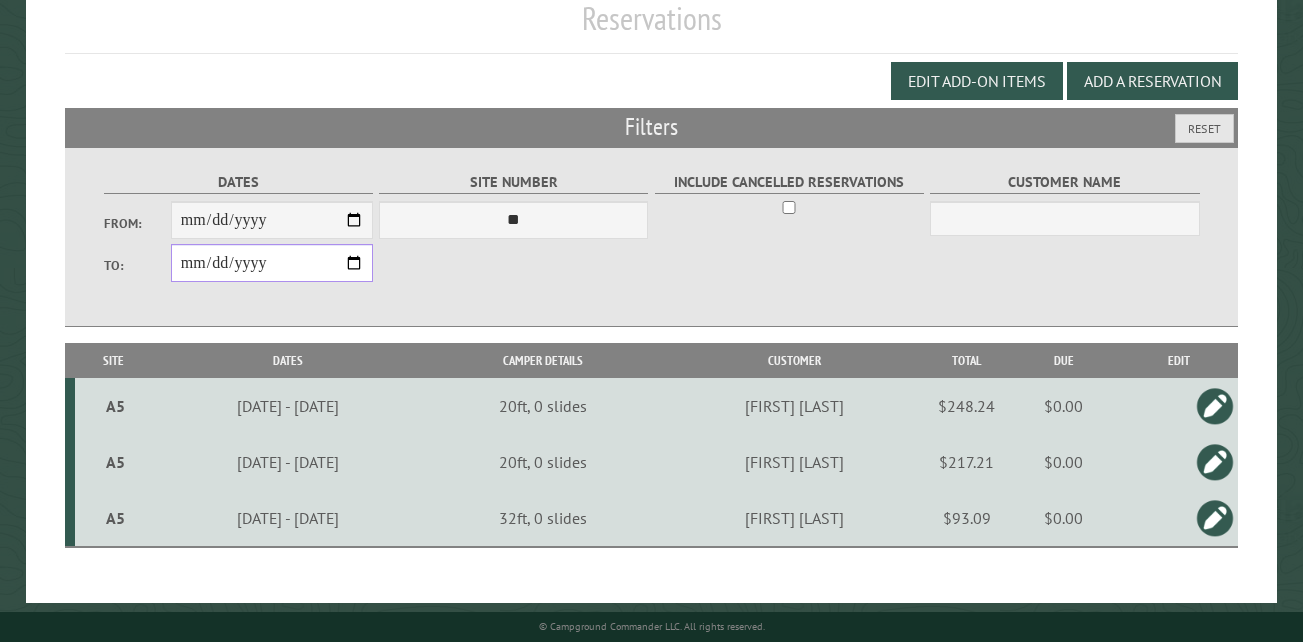 scroll, scrollTop: 245, scrollLeft: 0, axis: vertical 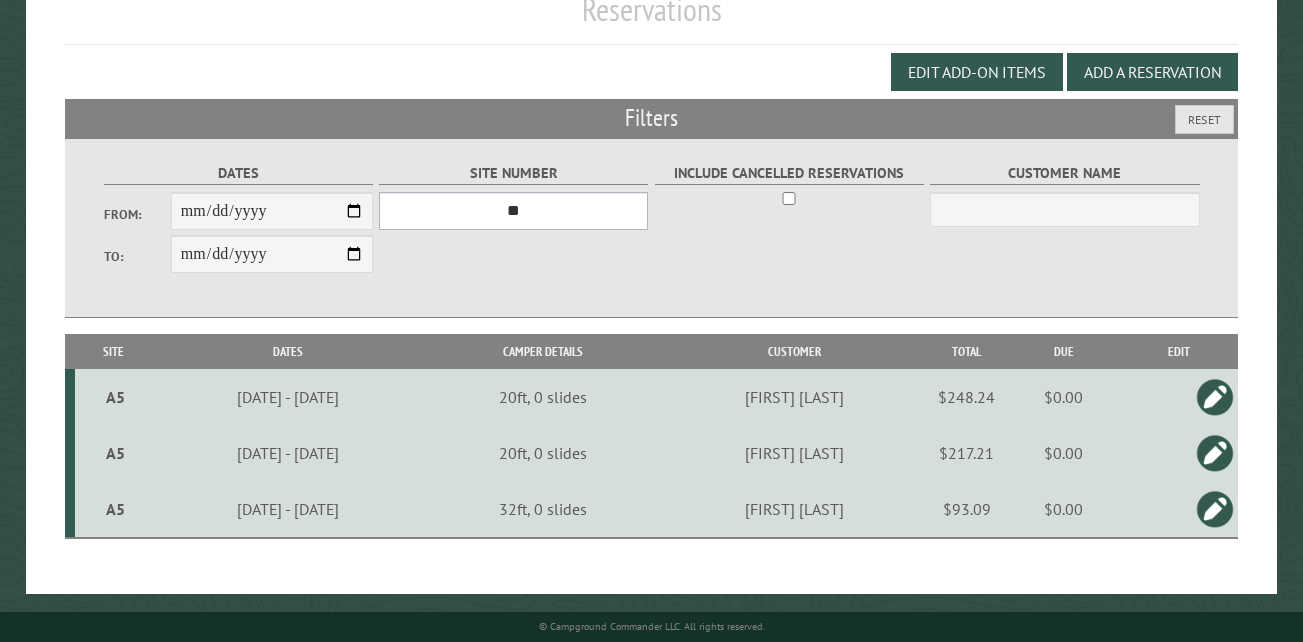 click on "*** ** ** ** ** ** ** ** ** ** *** *** *** *** ** ** ** ** ** ** ** ** ** *** *** ** ** ** ** ** ** ********* ** ** ** ** ** ** ** ** ** *** *** *** *** *** *** ** ** ** ** ** ** ** ** ** *** *** *** *** *** *** ** ** ** ** ** ** ** ** ** ** ** ** ** ** ** ** ** ** ** ** ** ** ** ** *** *** *** *** *** ***" at bounding box center (513, 211) 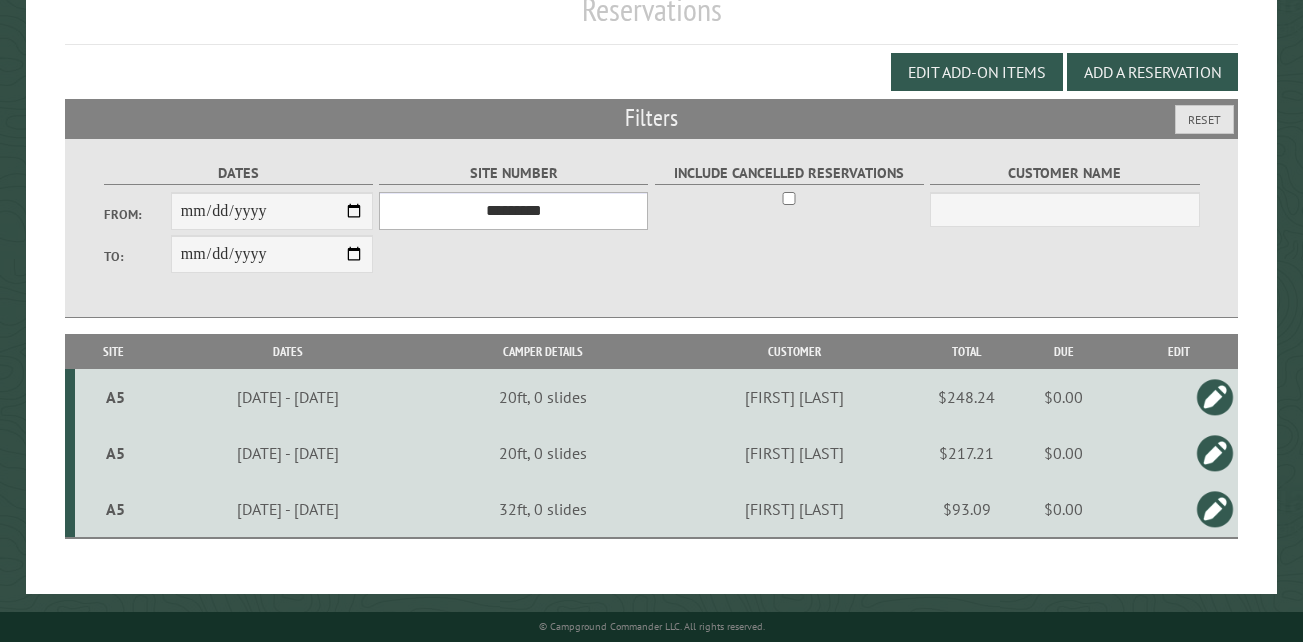 click on "*** ** ** ** ** ** ** ** ** ** *** *** *** *** ** ** ** ** ** ** ** ** ** *** *** ** ** ** ** ** ** ********* ** ** ** ** ** ** ** ** ** *** *** *** *** *** *** ** ** ** ** ** ** ** ** ** *** *** *** *** *** *** ** ** ** ** ** ** ** ** ** ** ** ** ** ** ** ** ** ** ** ** ** ** ** ** *** *** *** *** *** ***" at bounding box center (513, 211) 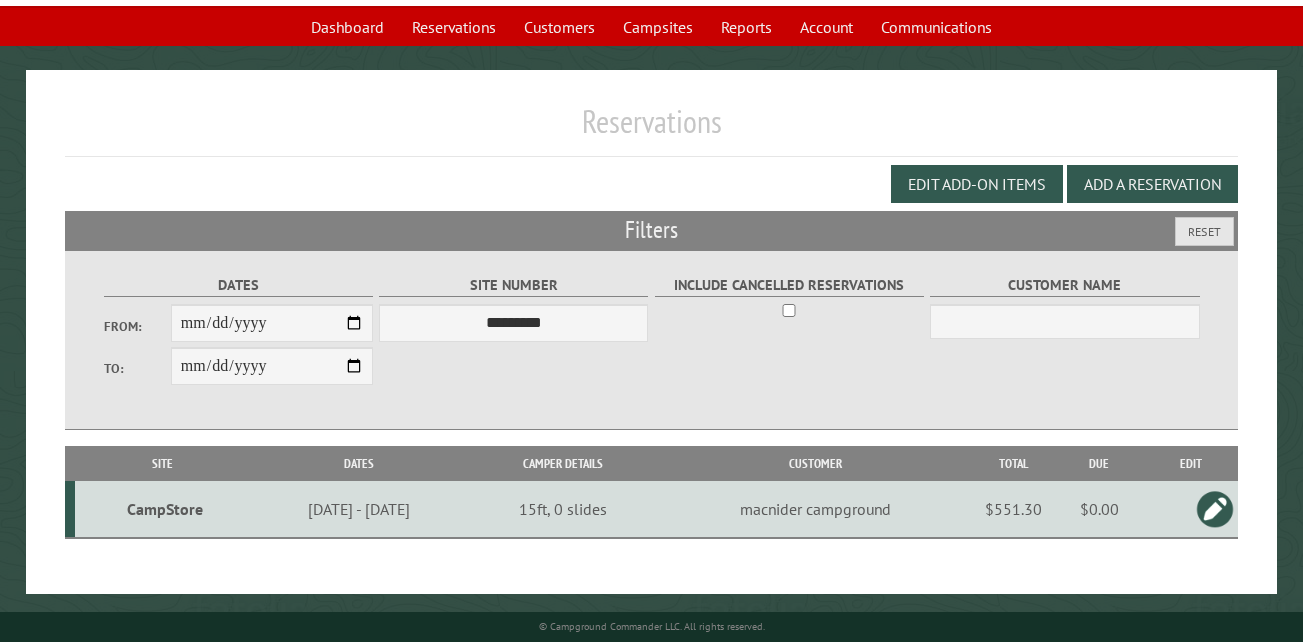 click on "CampStore" at bounding box center (165, 509) 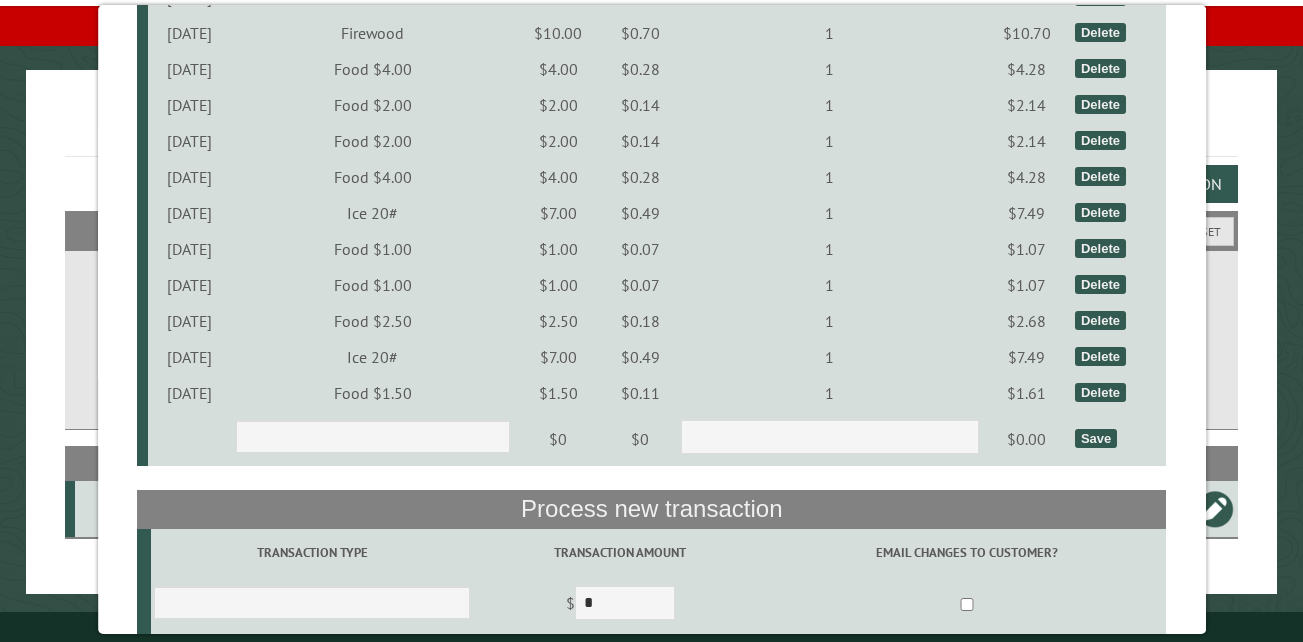 scroll, scrollTop: 7700, scrollLeft: 0, axis: vertical 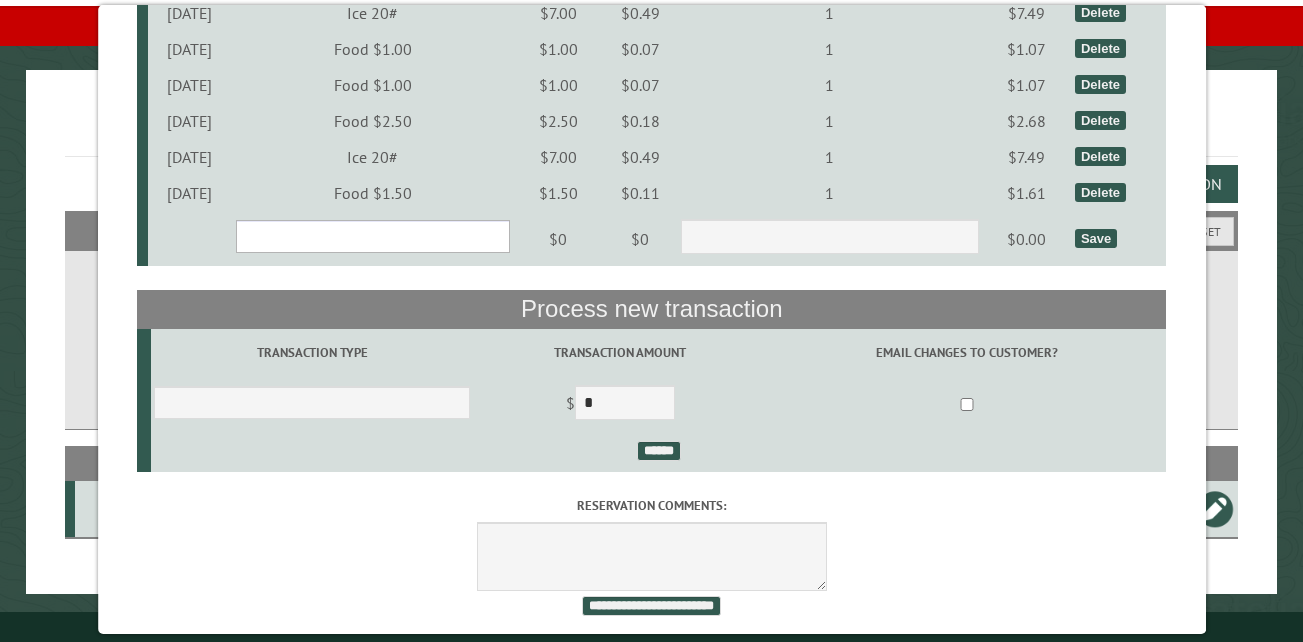 click on "**********" at bounding box center (372, 236) 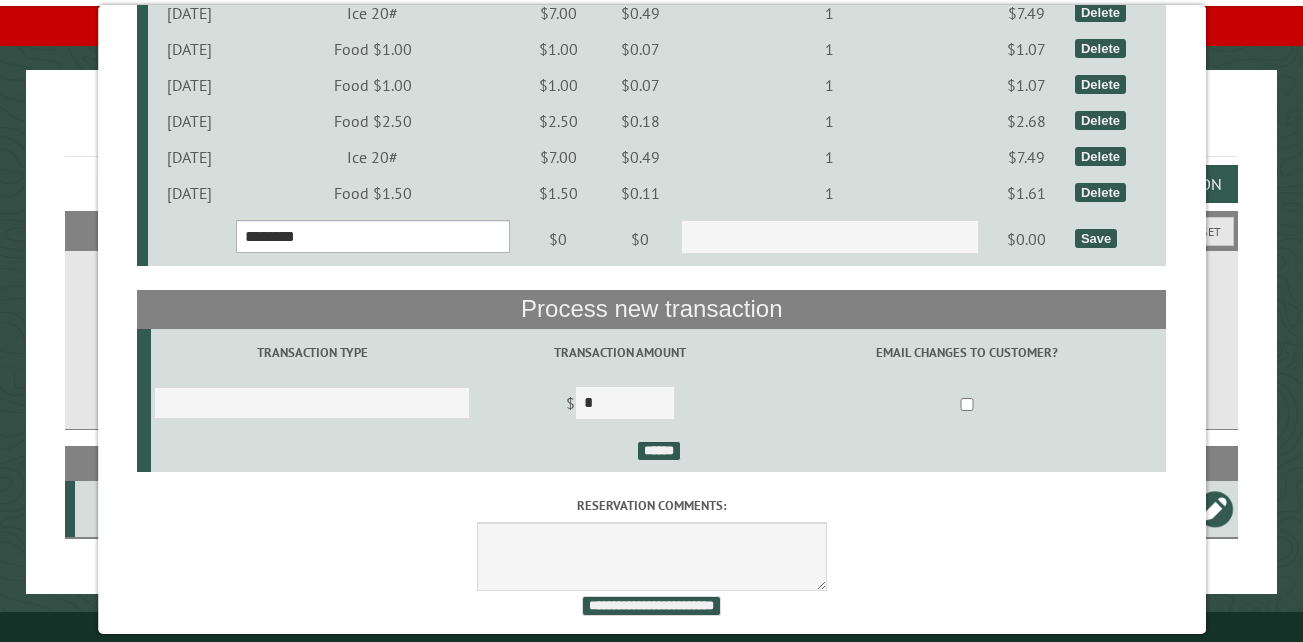 click on "**********" at bounding box center (372, 236) 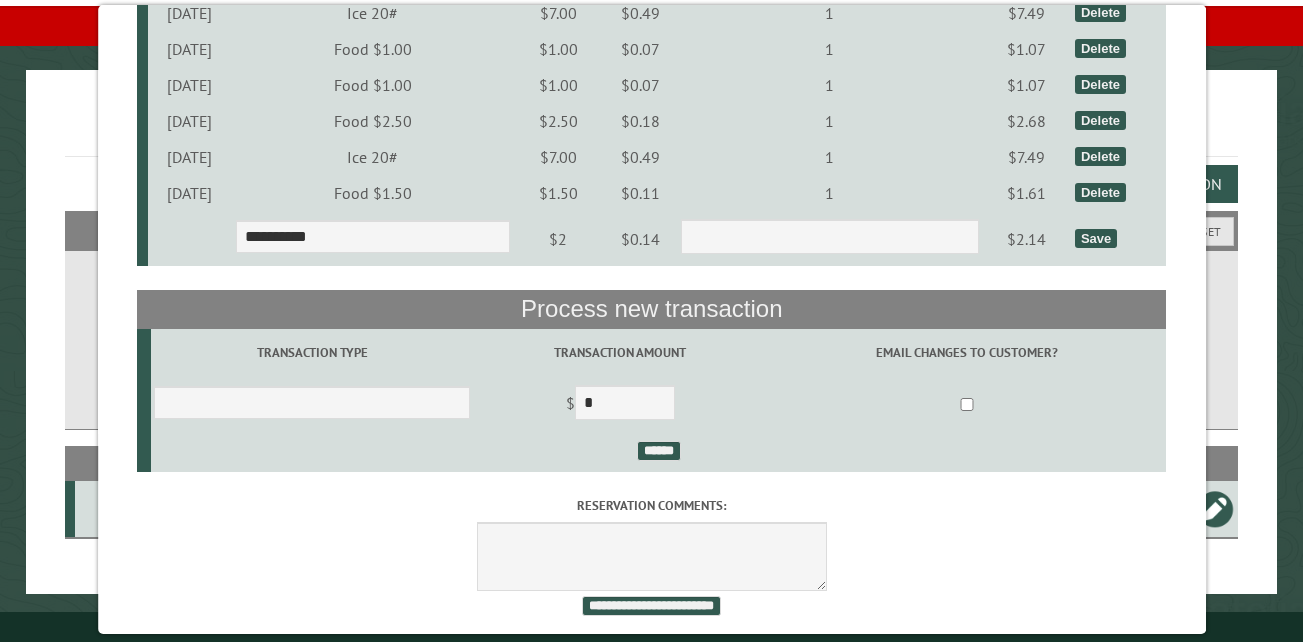 click on "Save" at bounding box center (1096, 238) 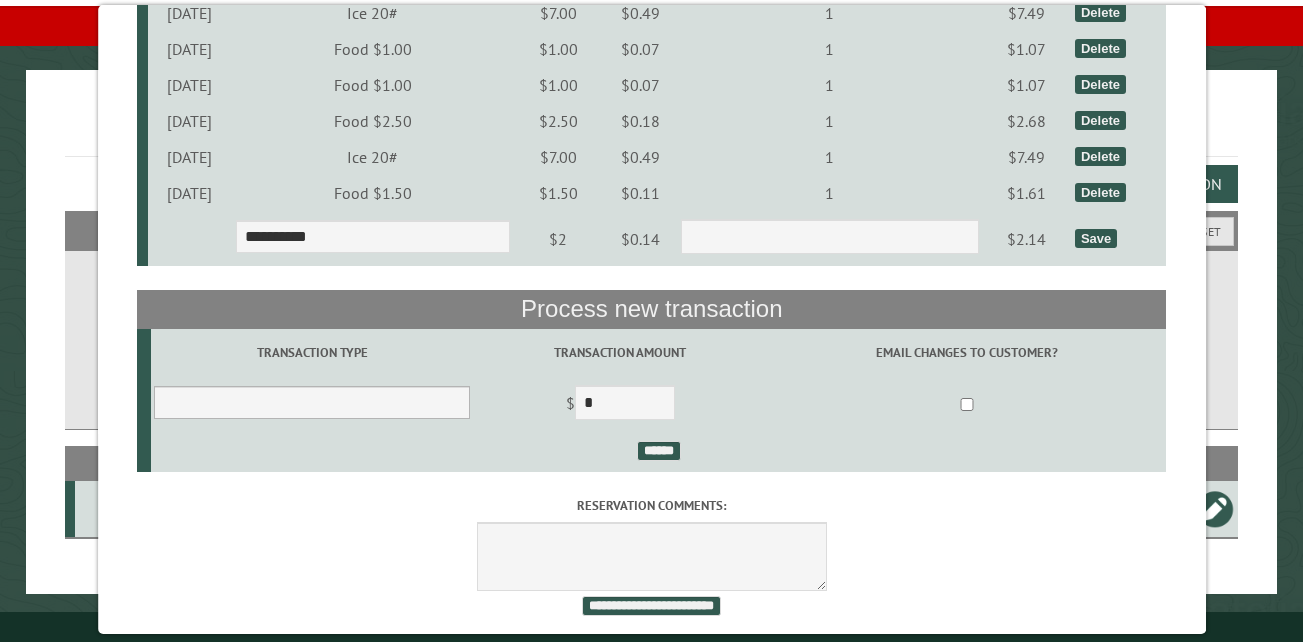 select on "*" 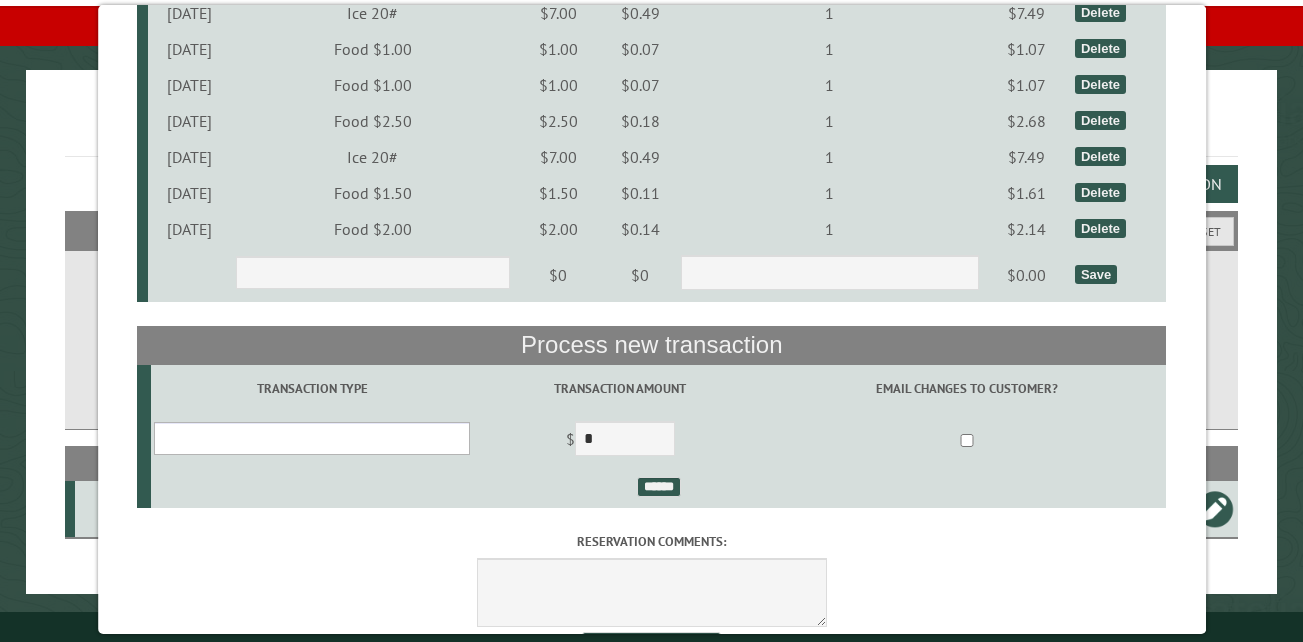 click on "**********" at bounding box center [312, 438] 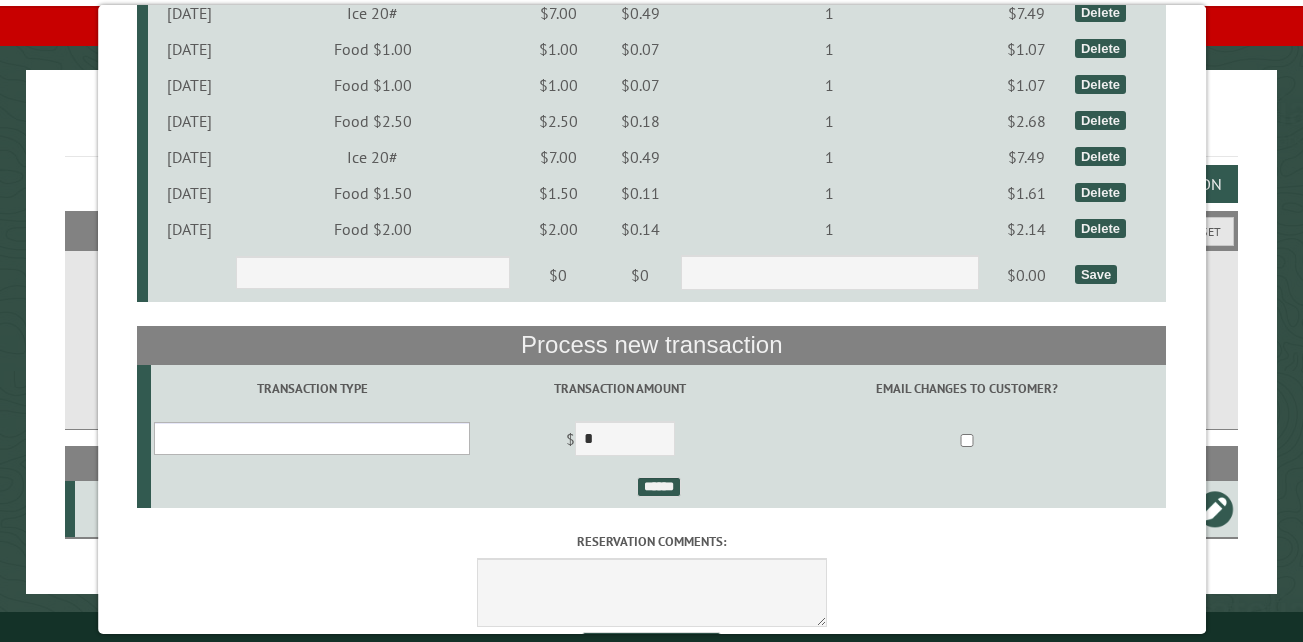 select on "*" 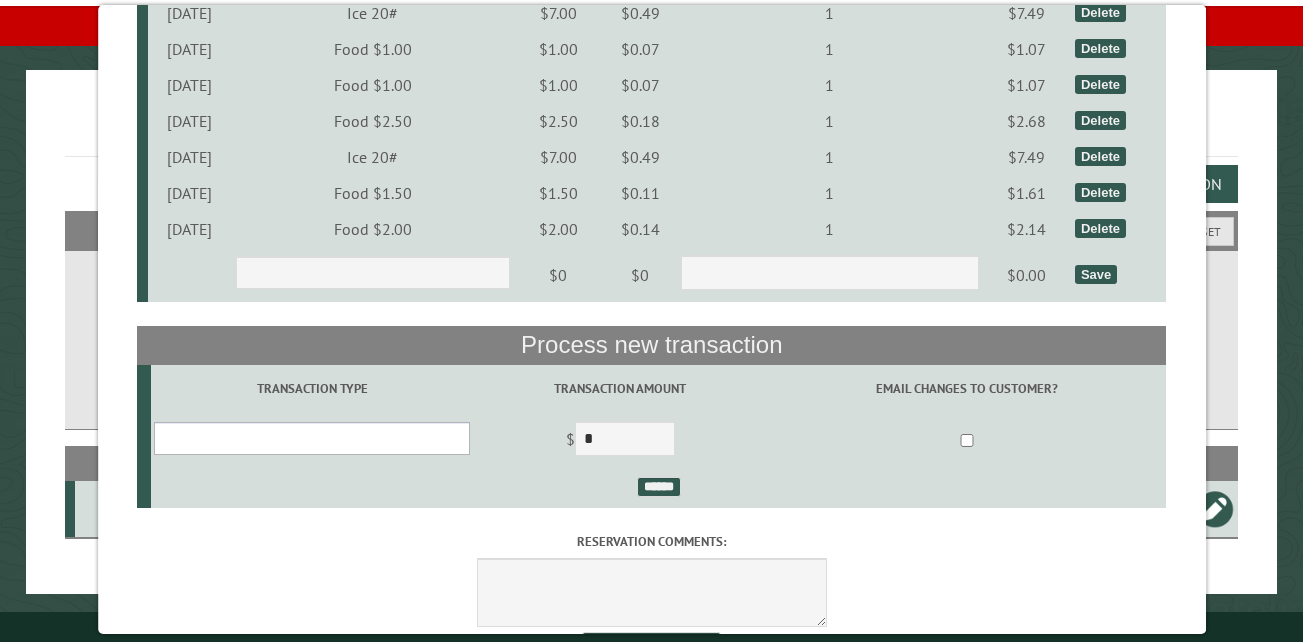 click on "**********" at bounding box center [312, 438] 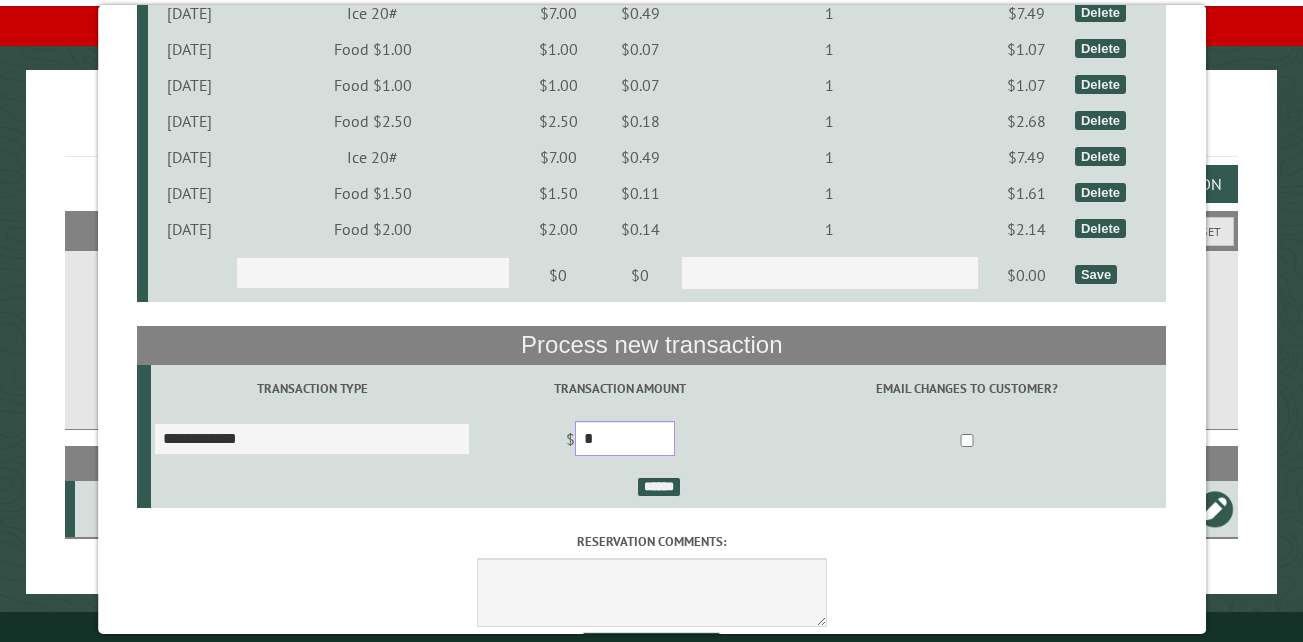 drag, startPoint x: 626, startPoint y: 449, endPoint x: 601, endPoint y: 446, distance: 25.179358 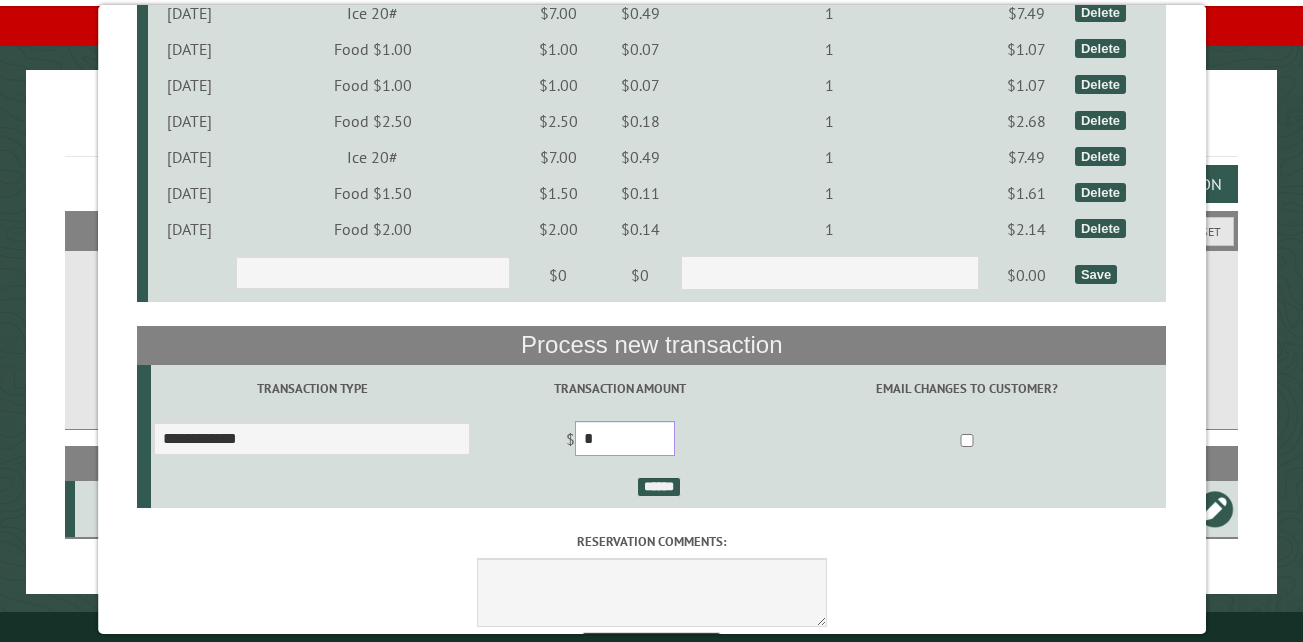 click on "$ *" at bounding box center (619, 441) 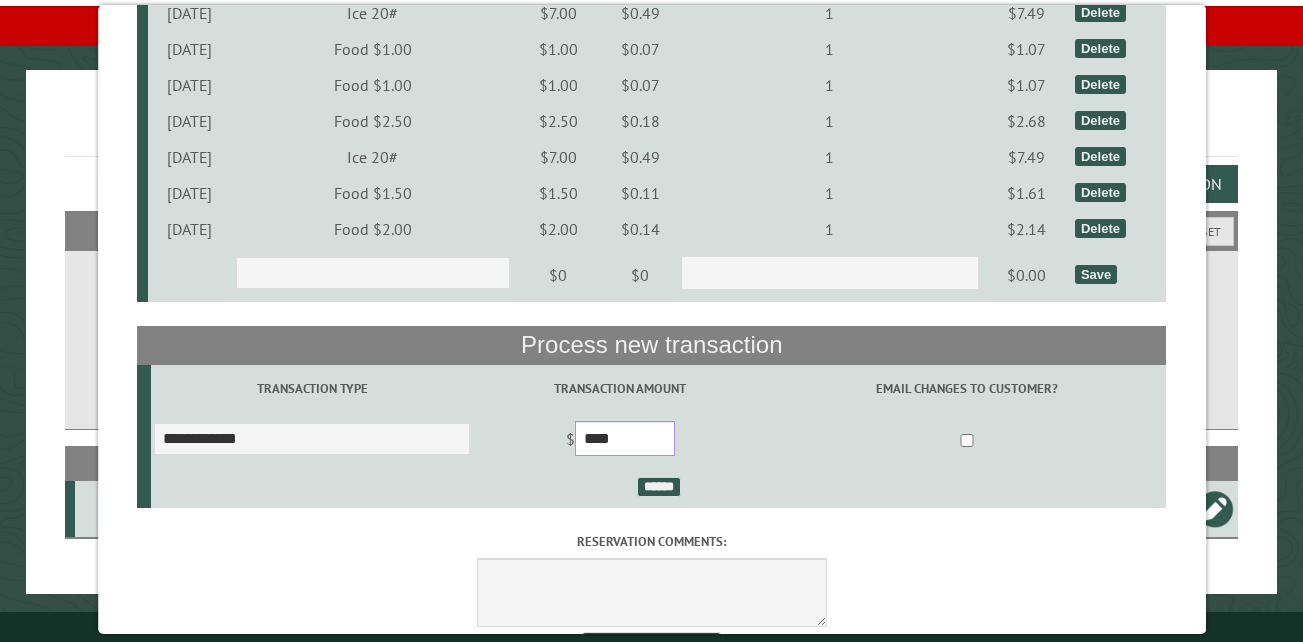 type on "****" 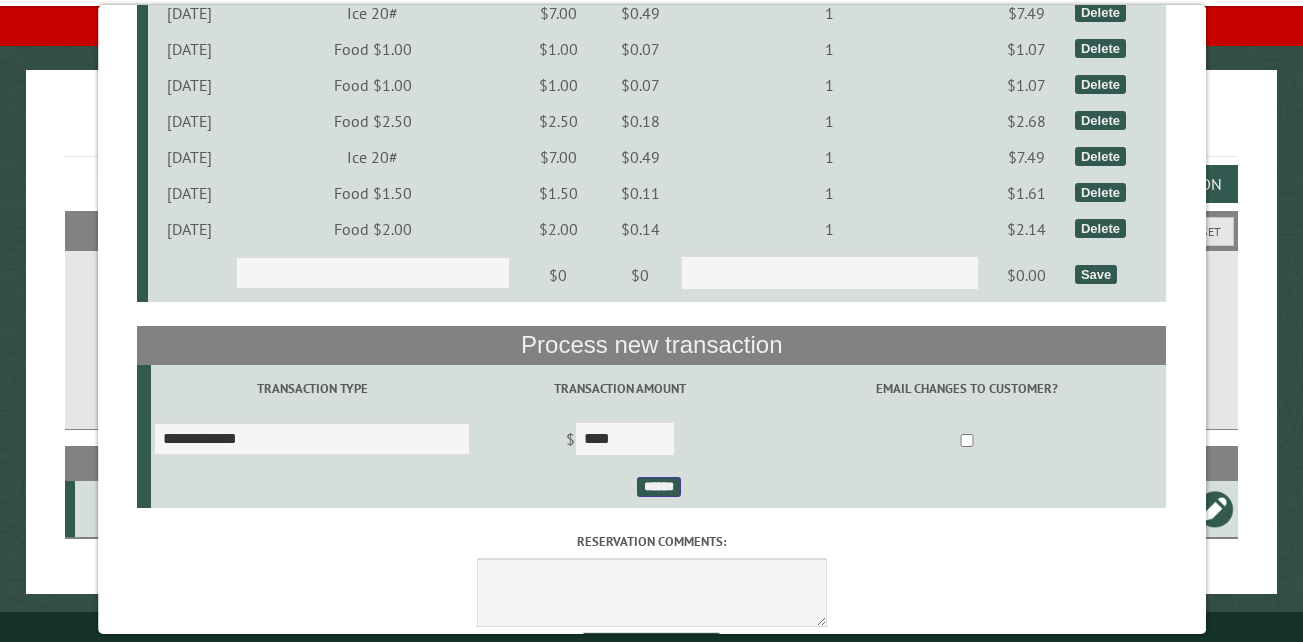 click on "******" at bounding box center (658, 487) 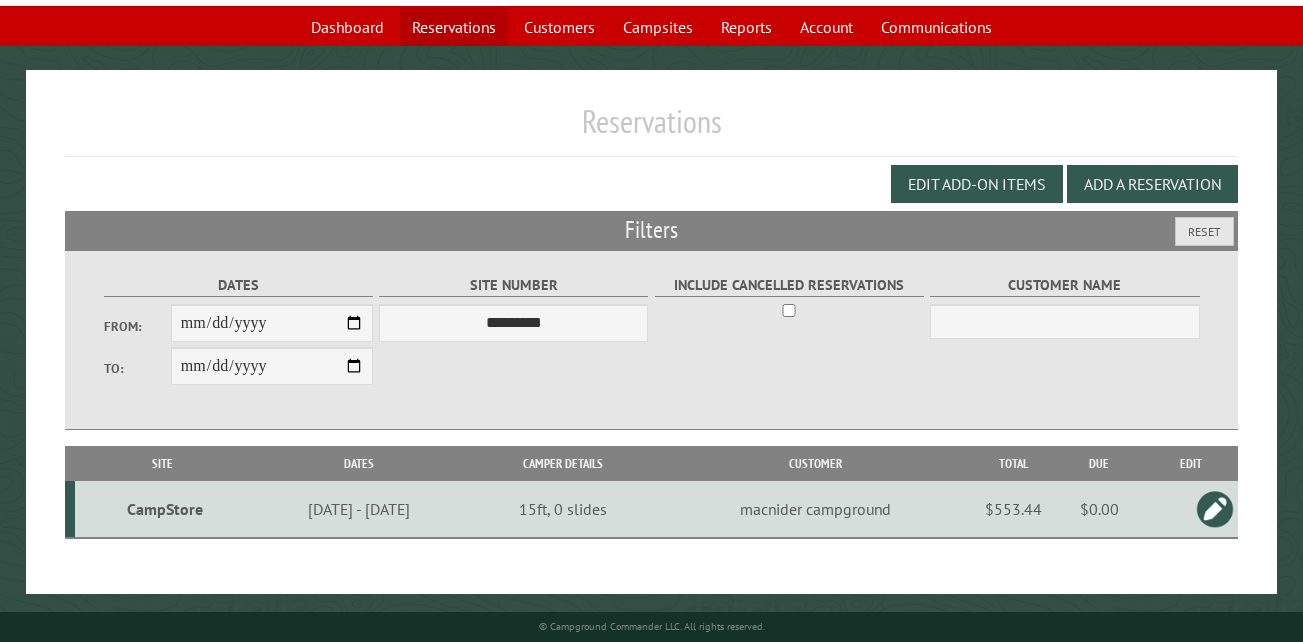click on "Reservations" at bounding box center (454, 27) 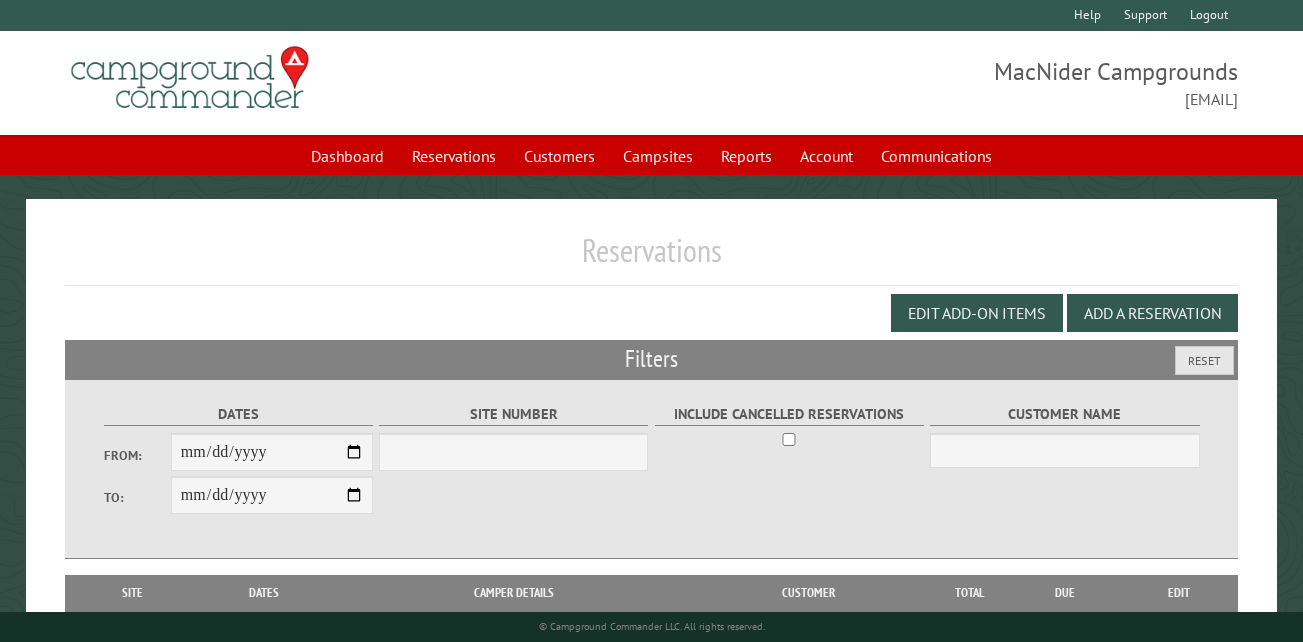 scroll, scrollTop: 0, scrollLeft: 0, axis: both 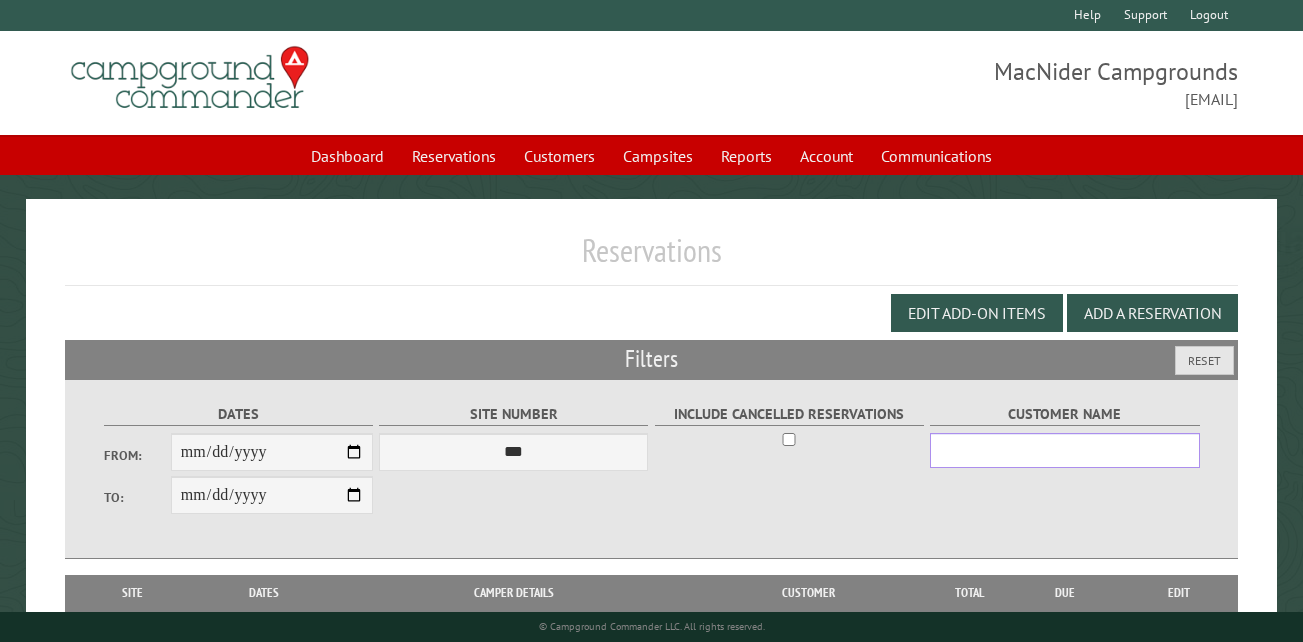 click on "Customer Name" at bounding box center (1064, 450) 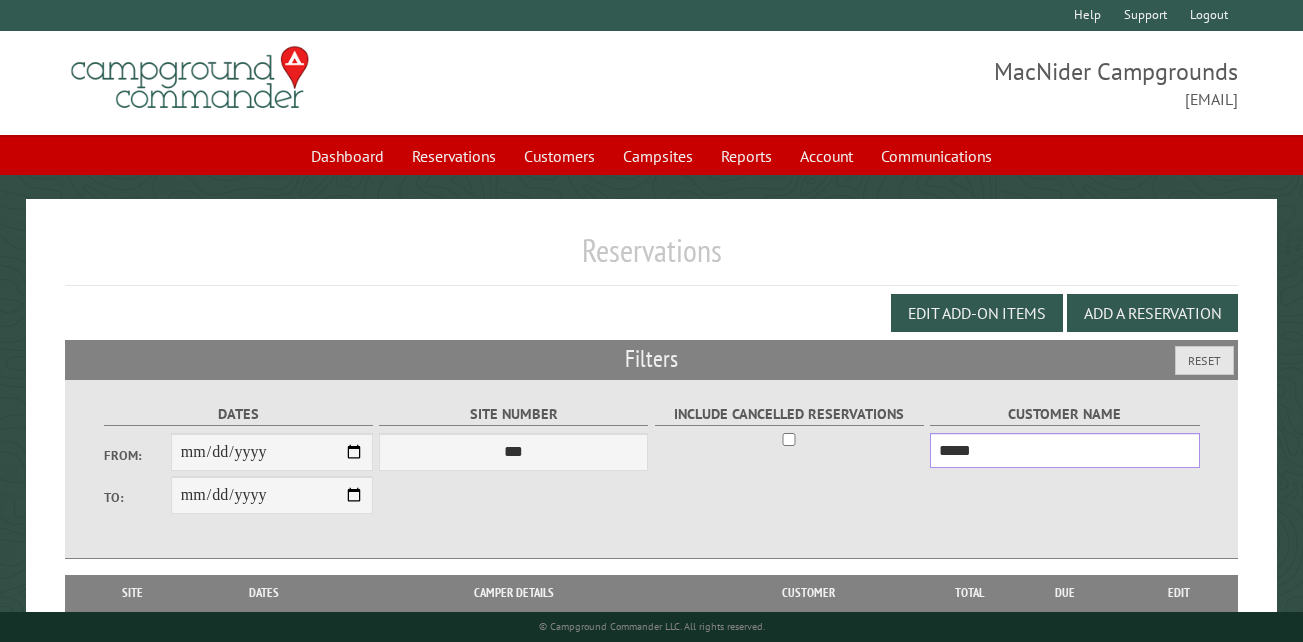 type on "*****" 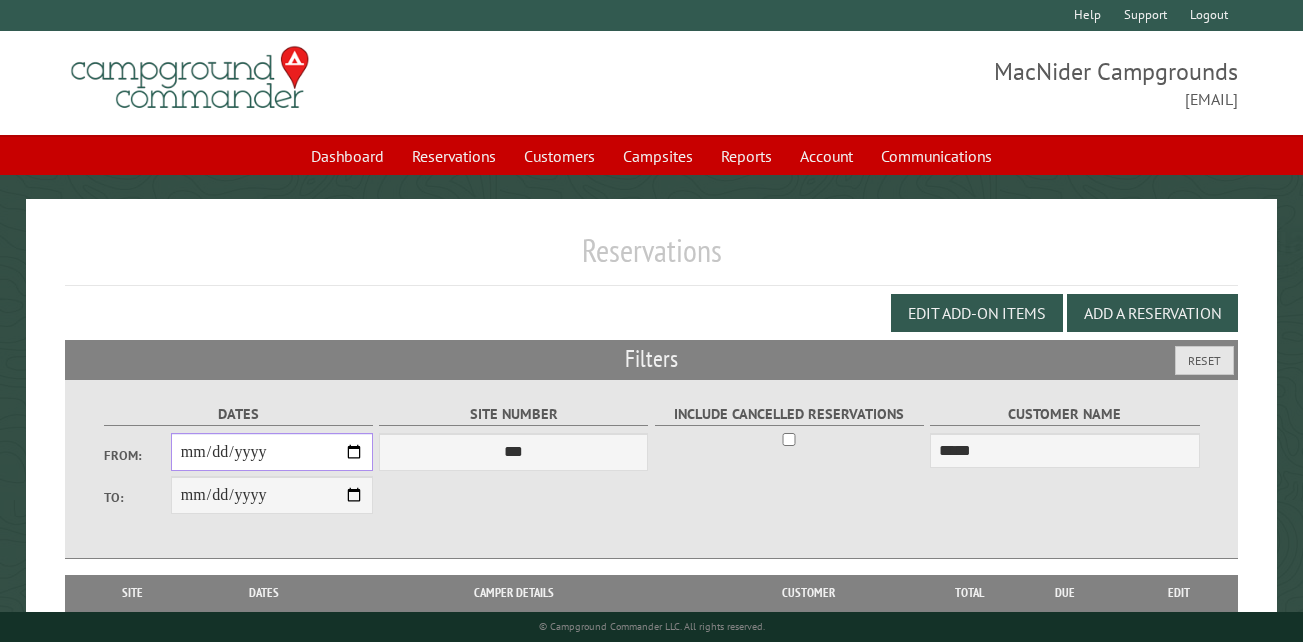 click on "From:" at bounding box center (272, 452) 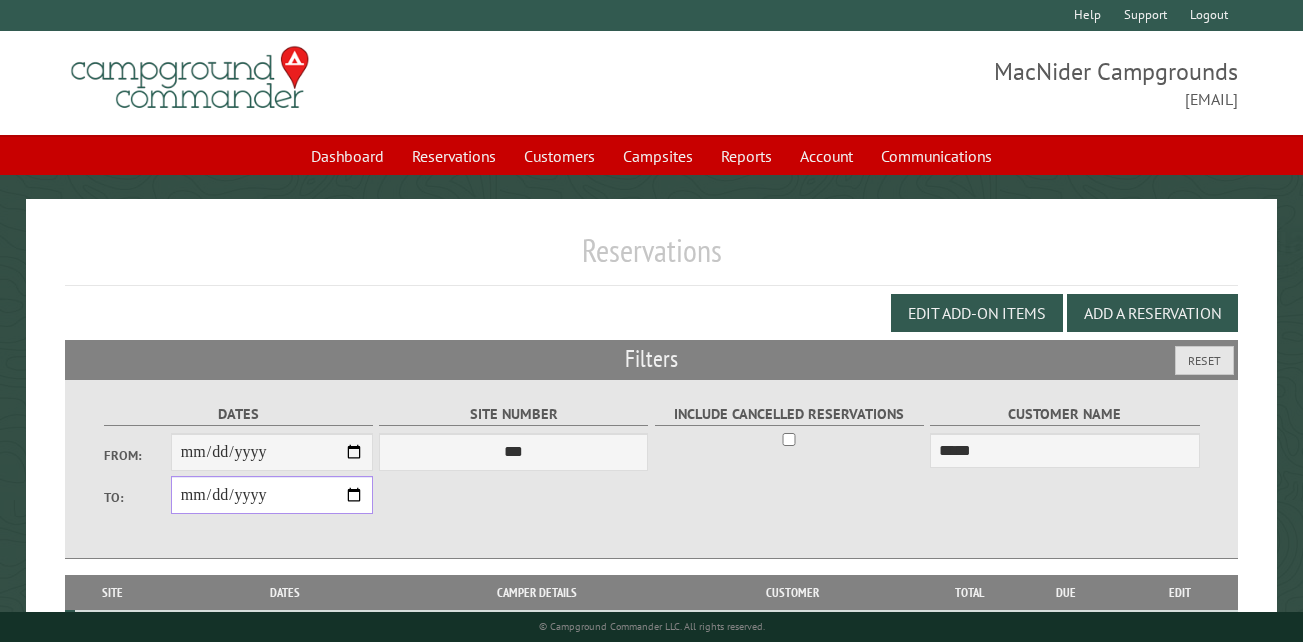 click on "**********" at bounding box center [272, 495] 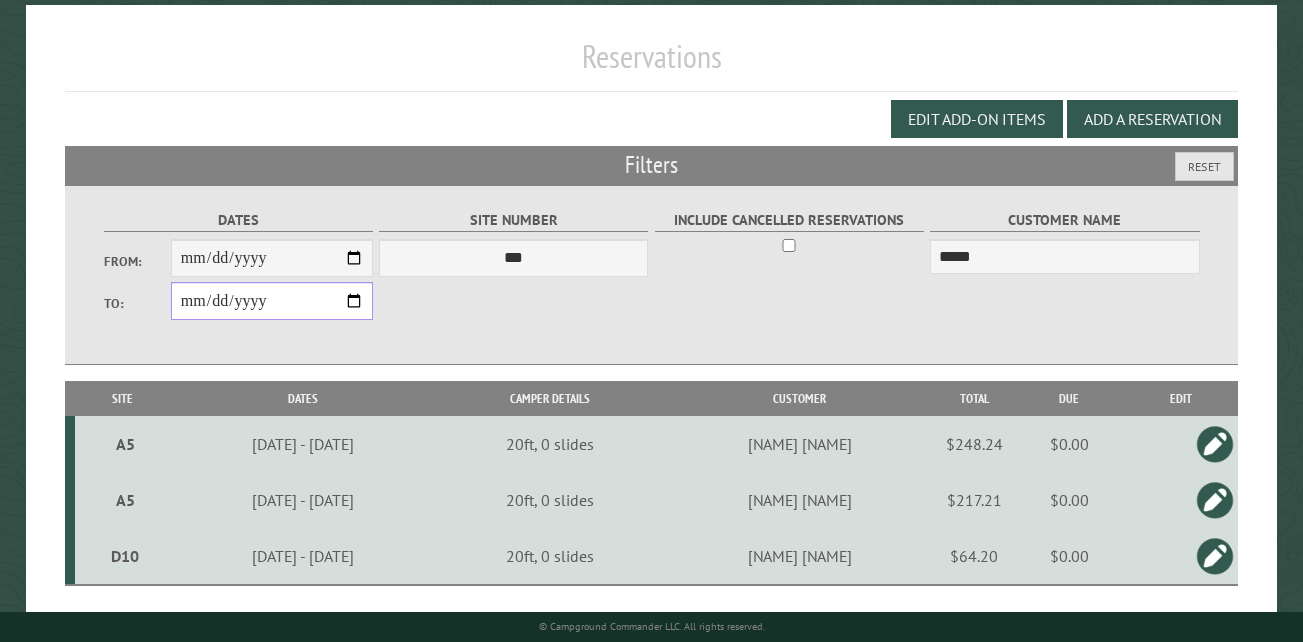 scroll, scrollTop: 245, scrollLeft: 0, axis: vertical 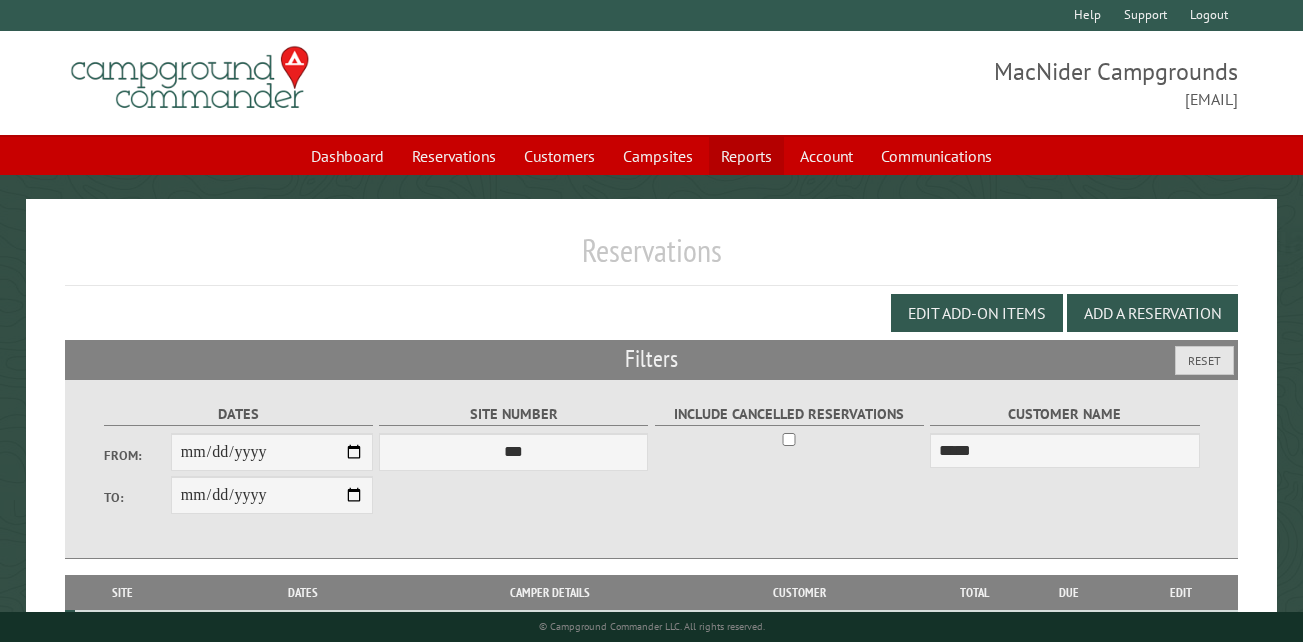 click on "Reports" at bounding box center (746, 156) 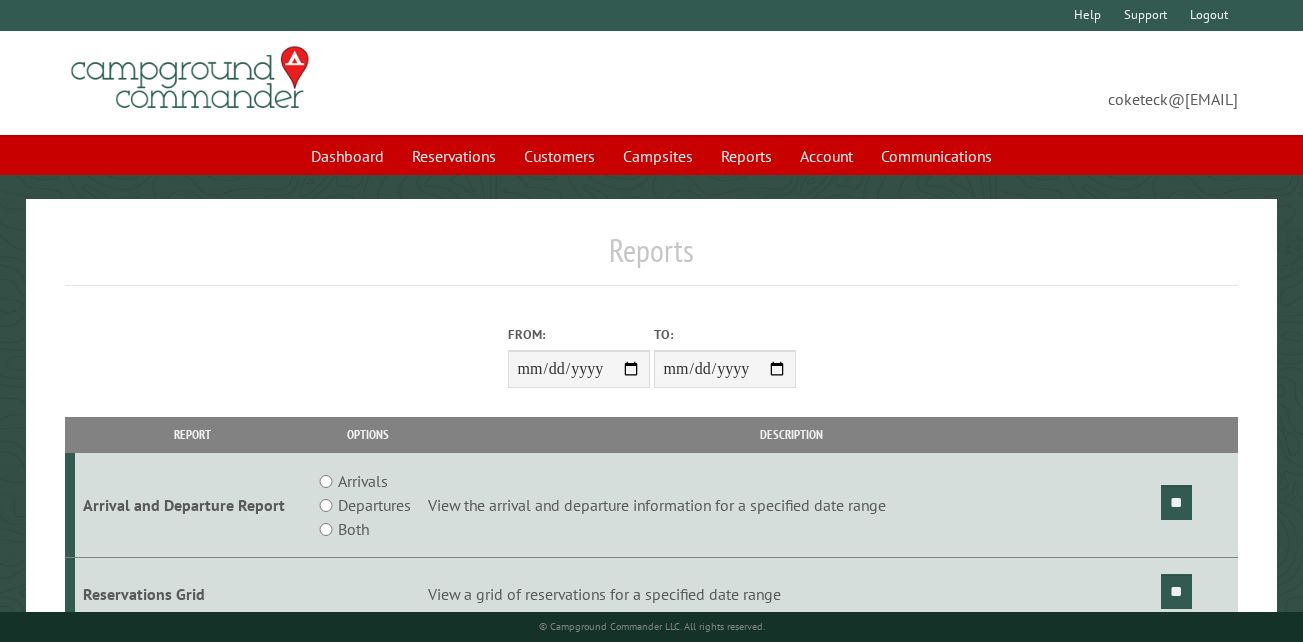 scroll, scrollTop: 0, scrollLeft: 0, axis: both 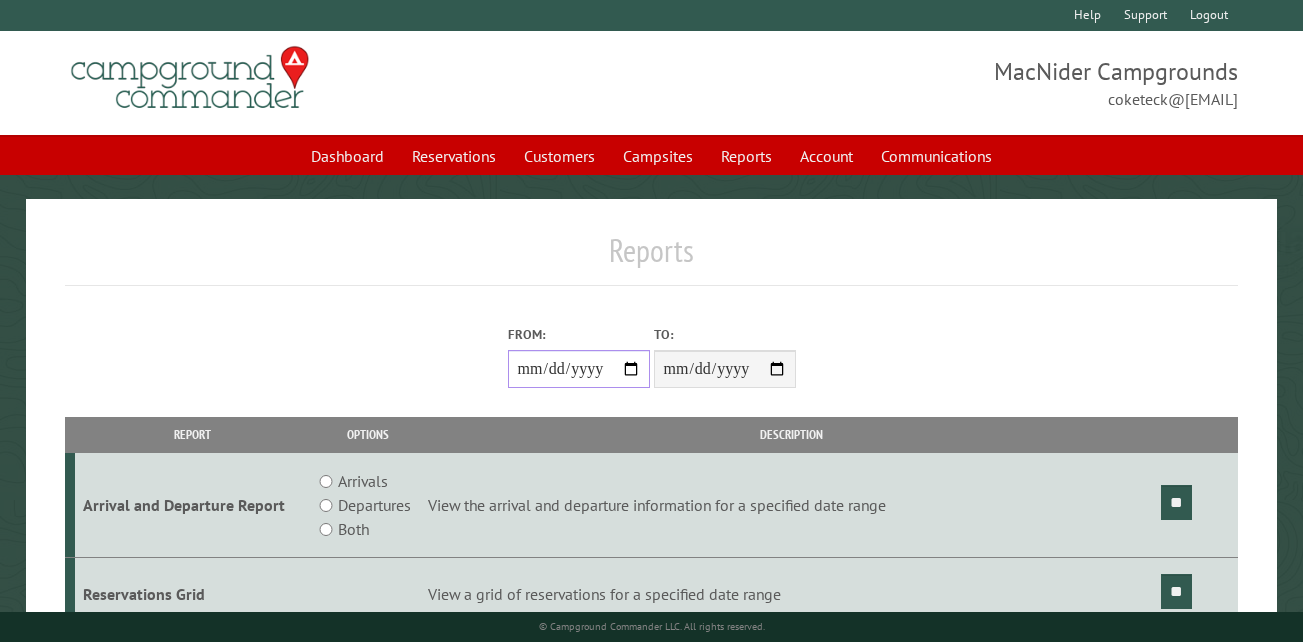 click on "From:" at bounding box center [579, 369] 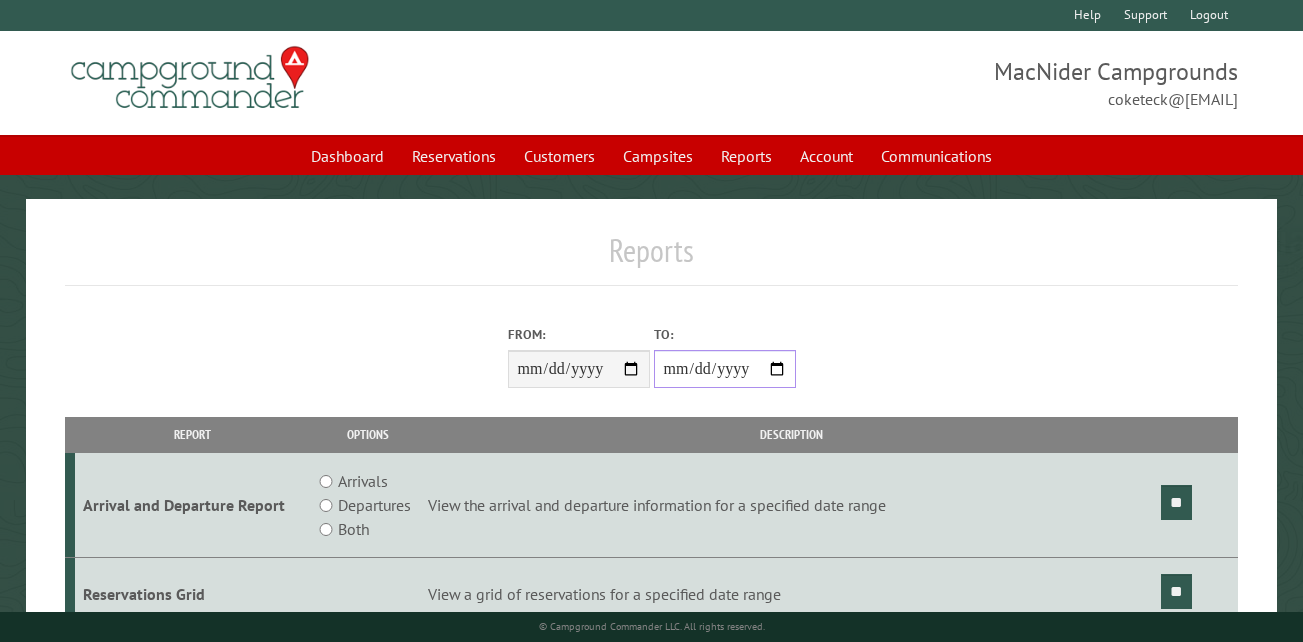 click on "**********" at bounding box center [725, 369] 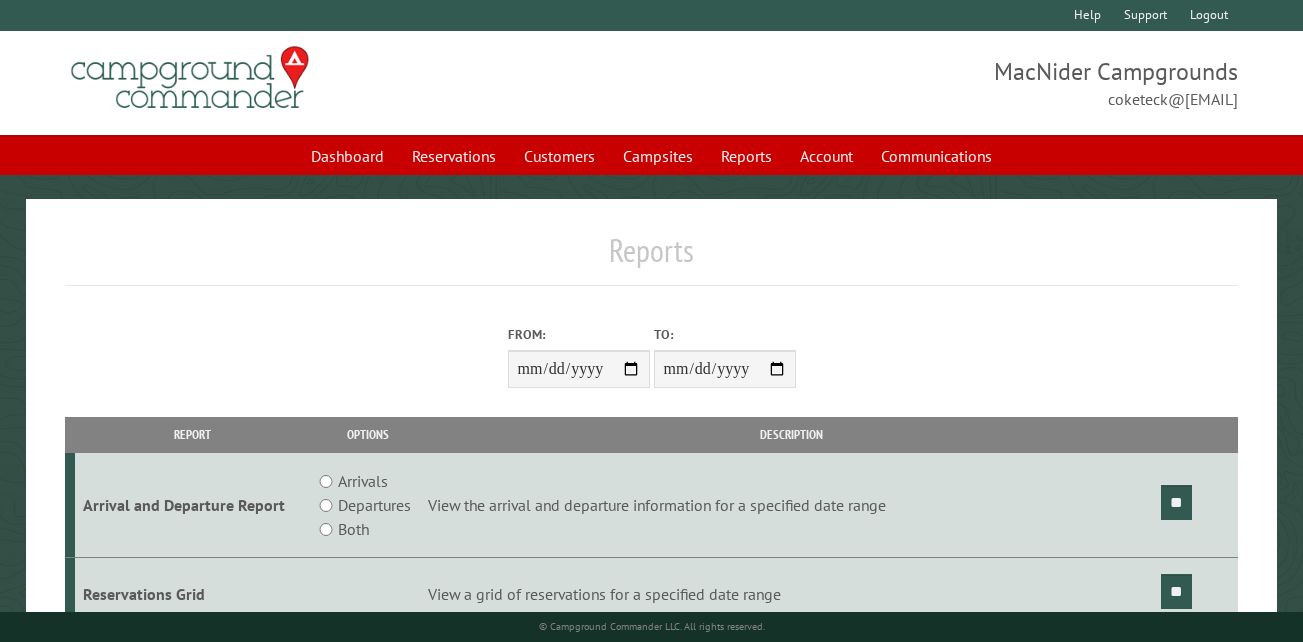 click on "Both" at bounding box center (353, 529) 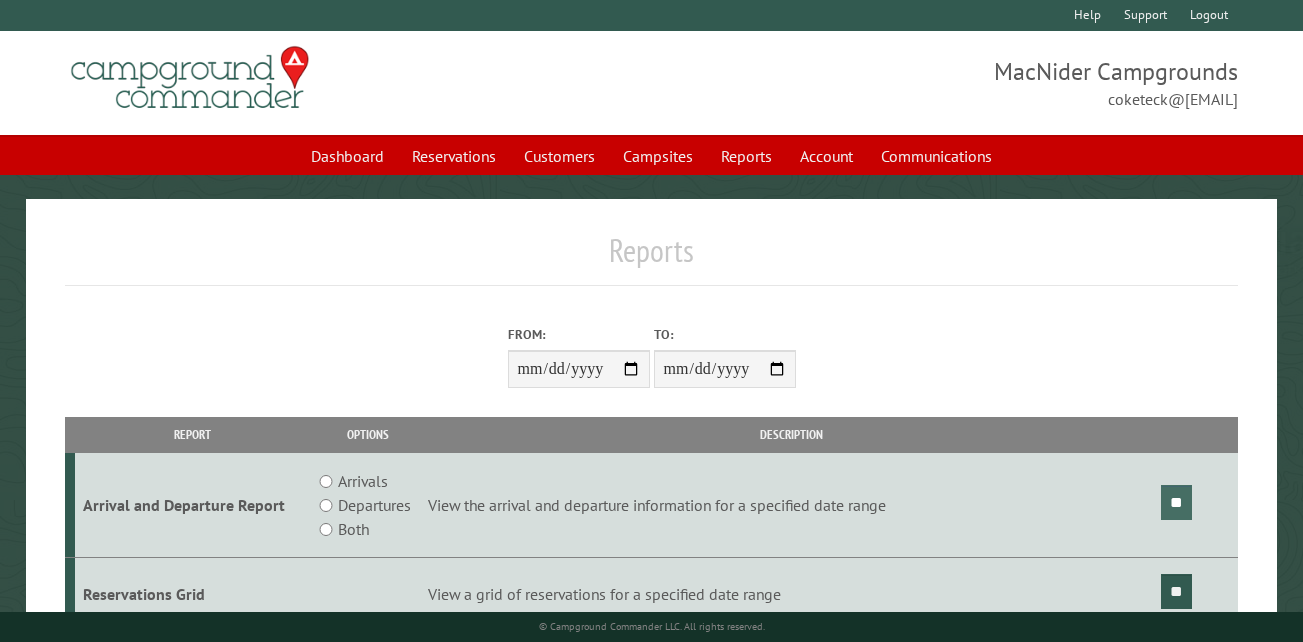 click on "**" at bounding box center [1176, 502] 